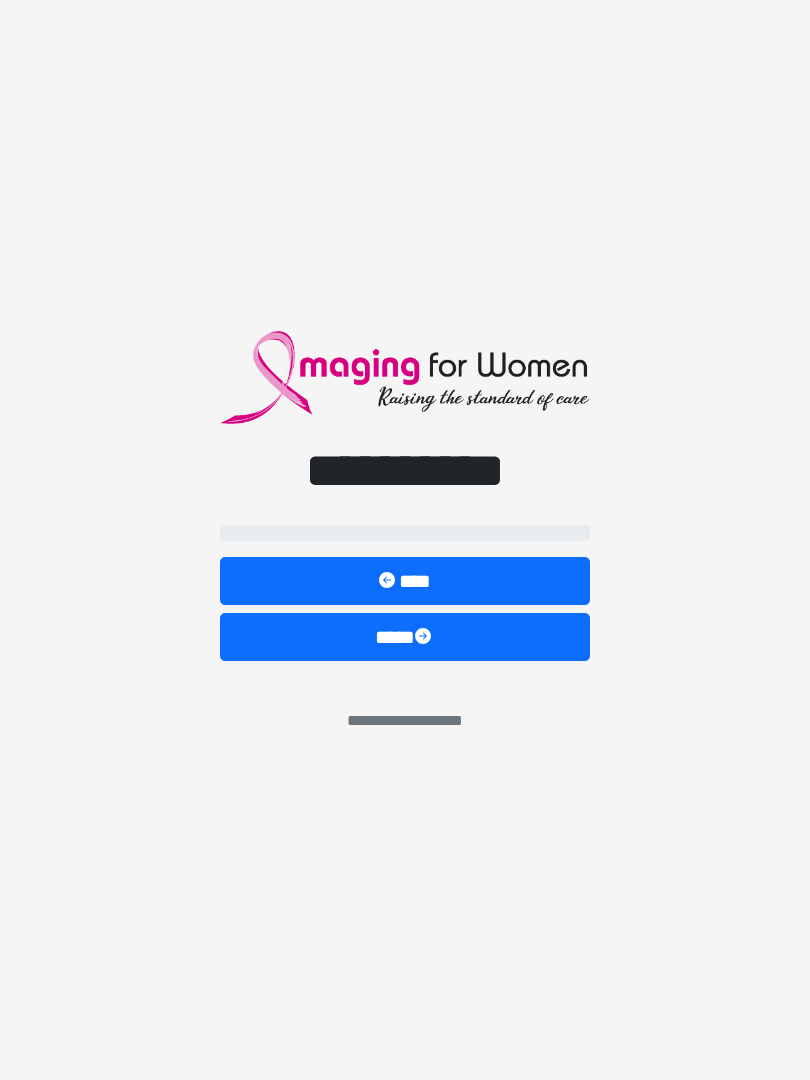 scroll, scrollTop: 0, scrollLeft: 0, axis: both 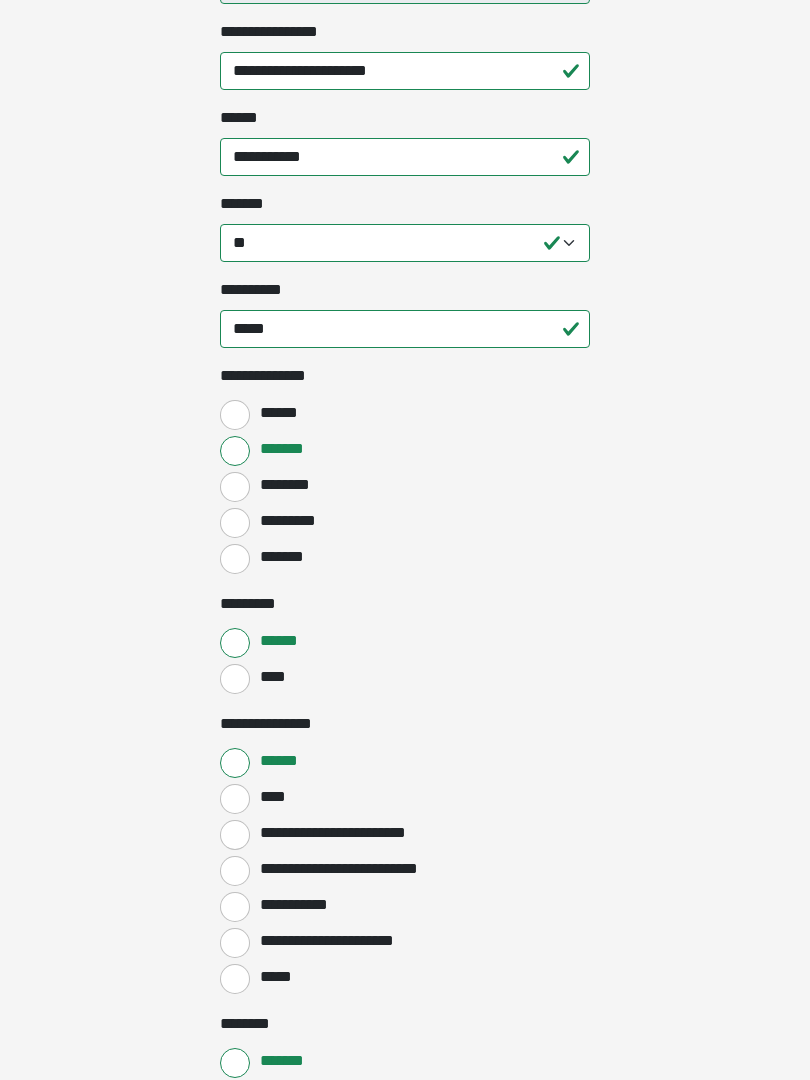click on "********" at bounding box center [235, 487] 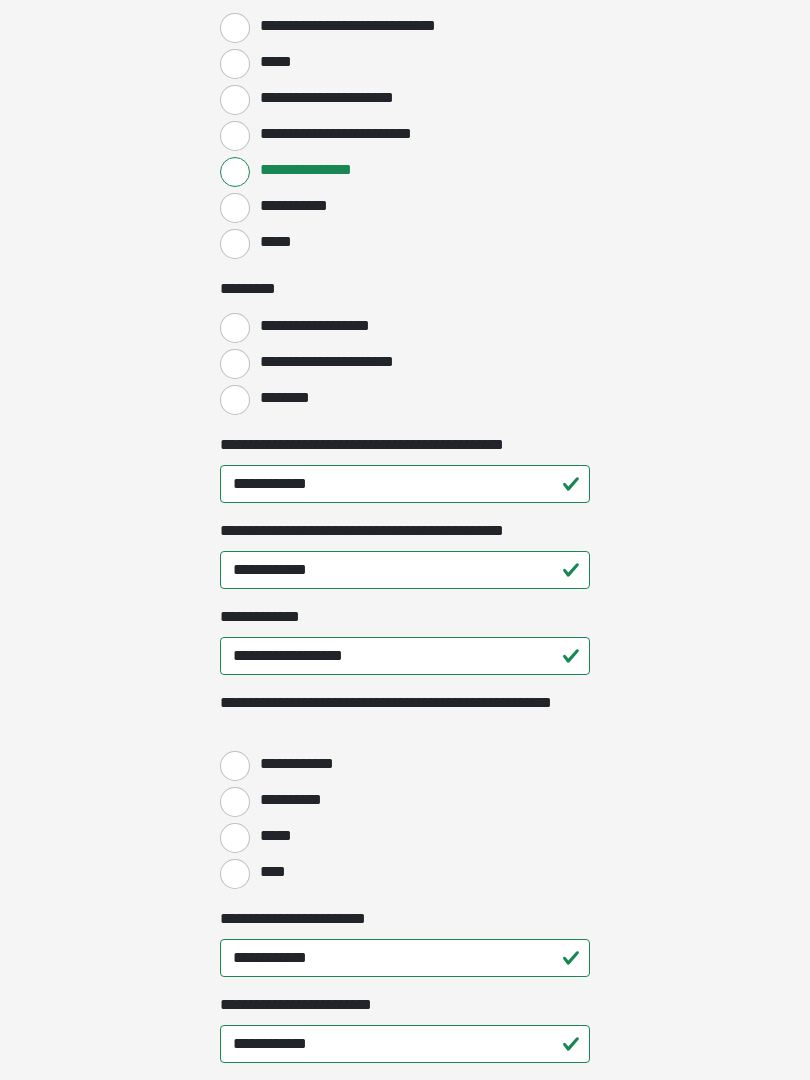 scroll, scrollTop: 2085, scrollLeft: 0, axis: vertical 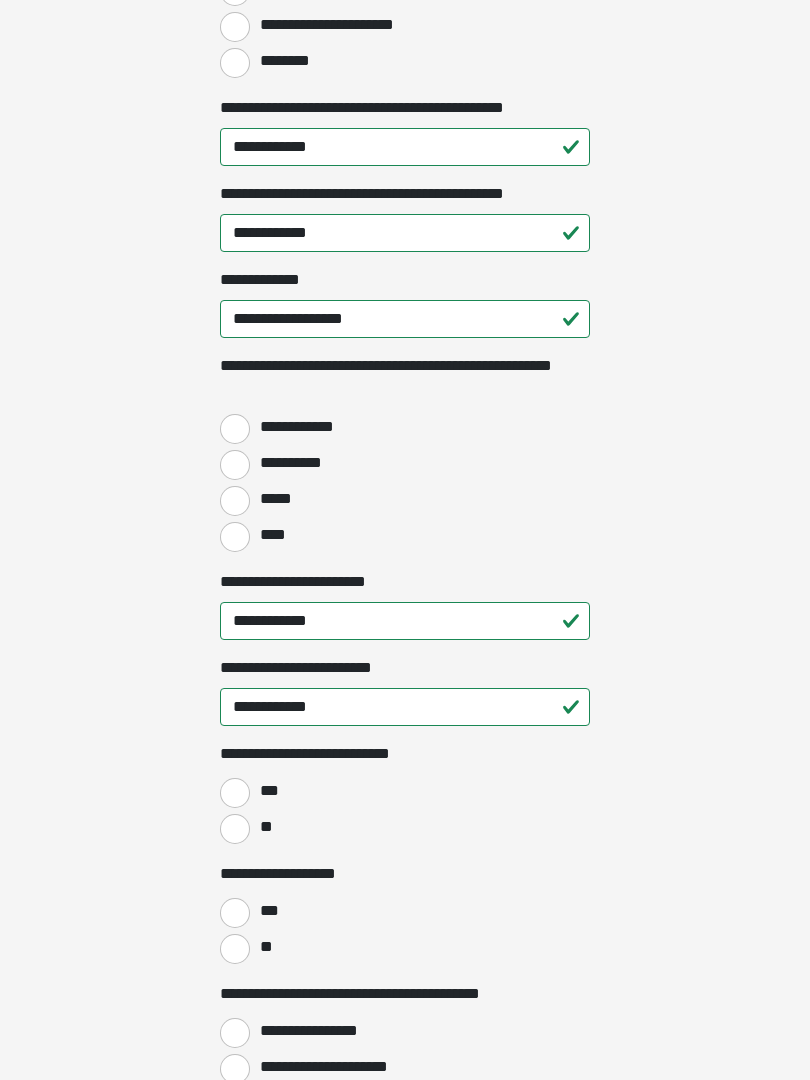 click on "**********" at bounding box center [235, 429] 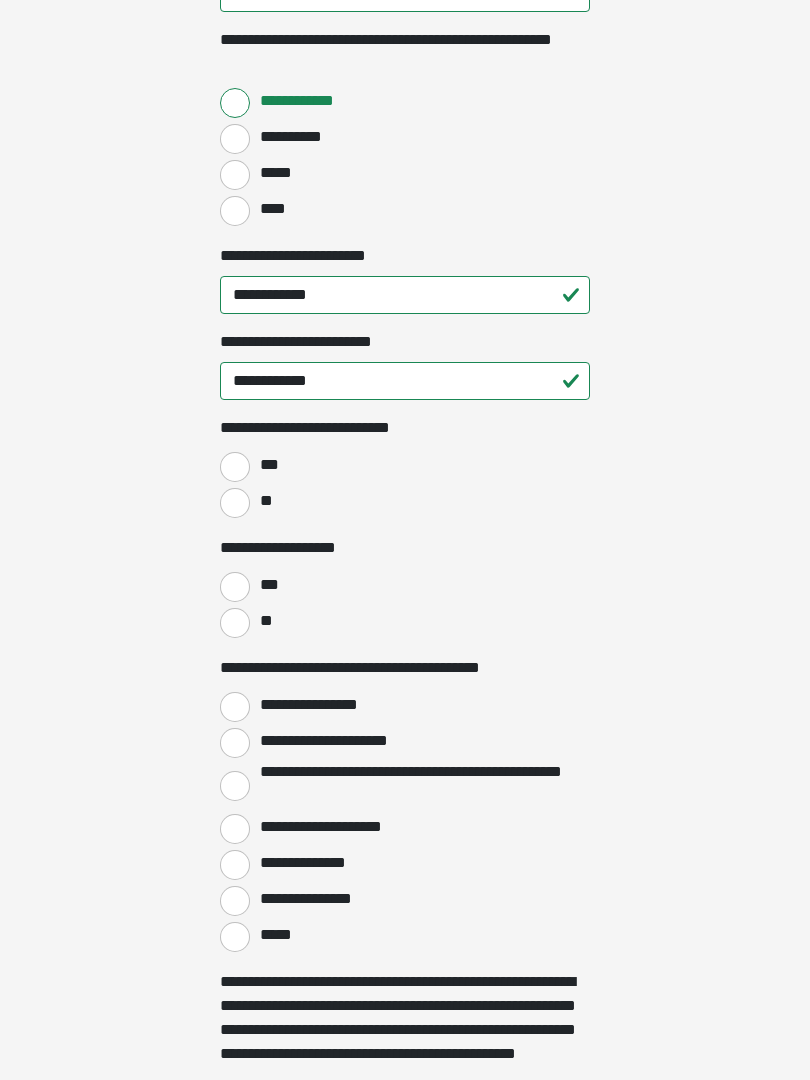 scroll, scrollTop: 2756, scrollLeft: 0, axis: vertical 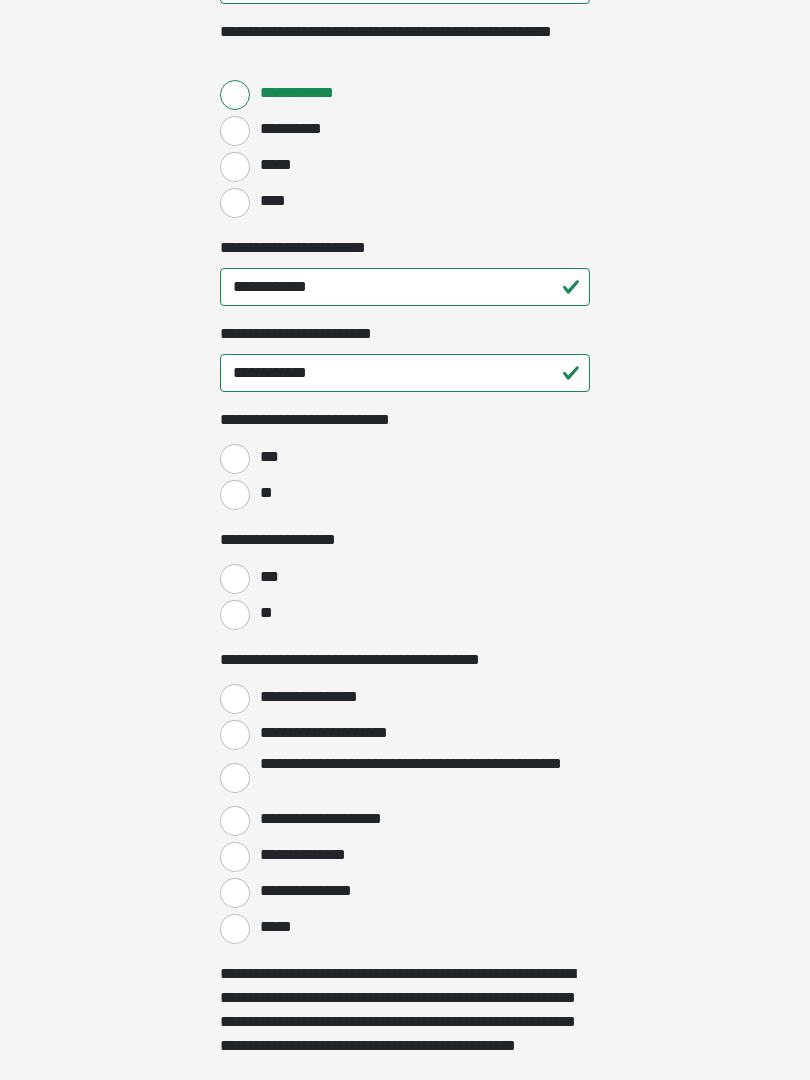 click on "**" at bounding box center (235, 495) 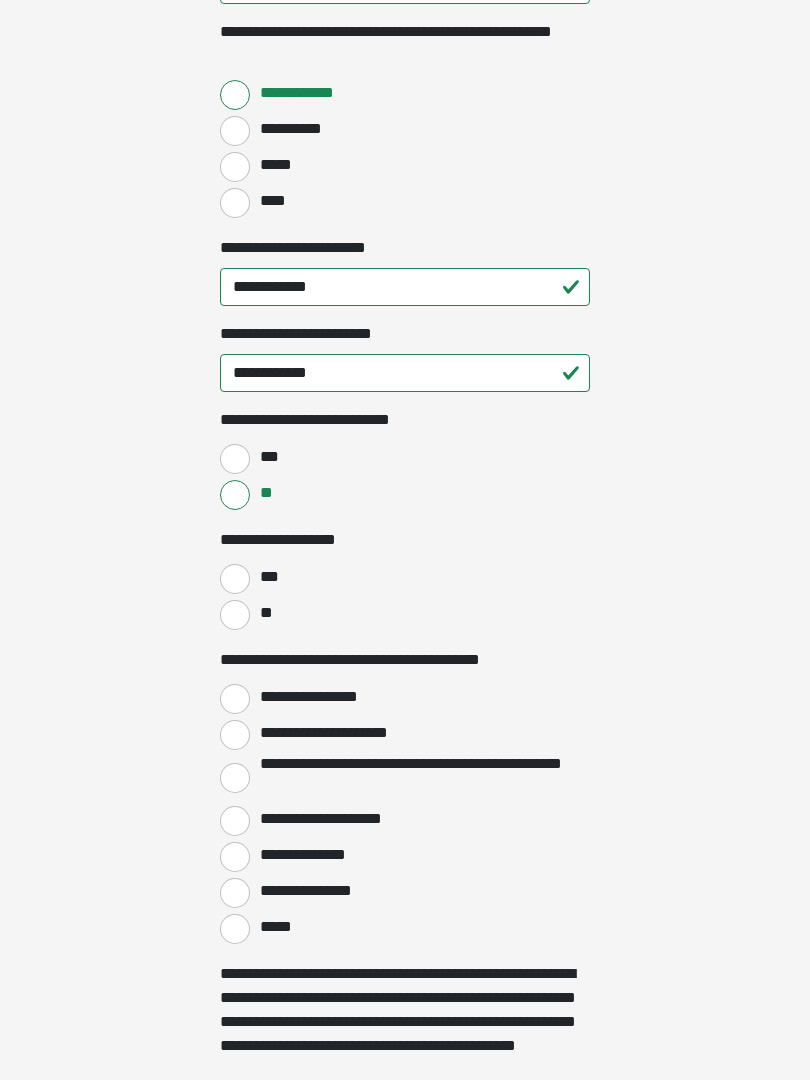click on "**" at bounding box center [235, 615] 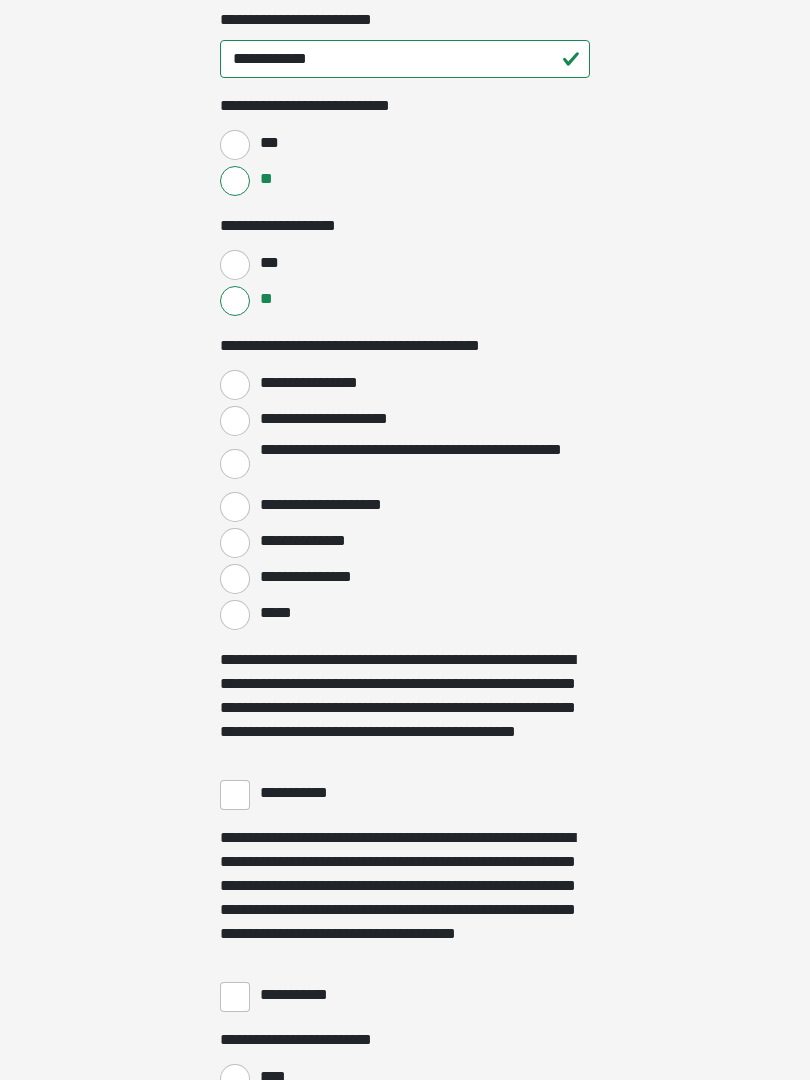 scroll, scrollTop: 3070, scrollLeft: 0, axis: vertical 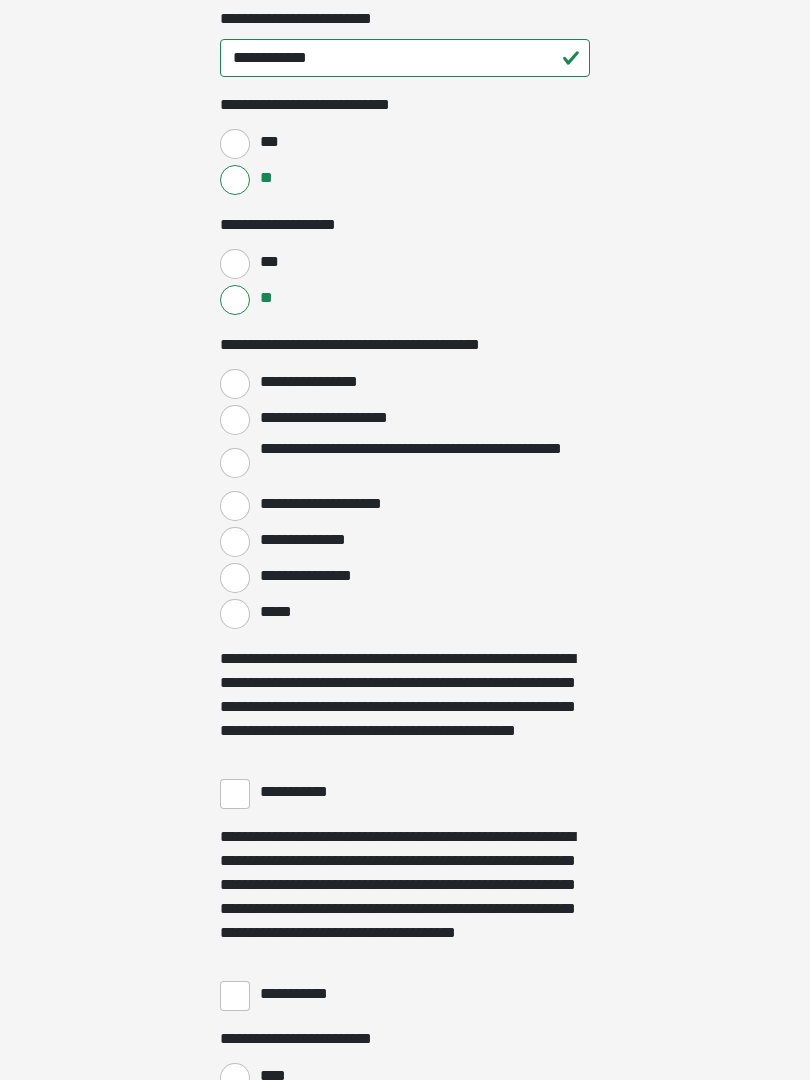click on "**********" at bounding box center (235, 385) 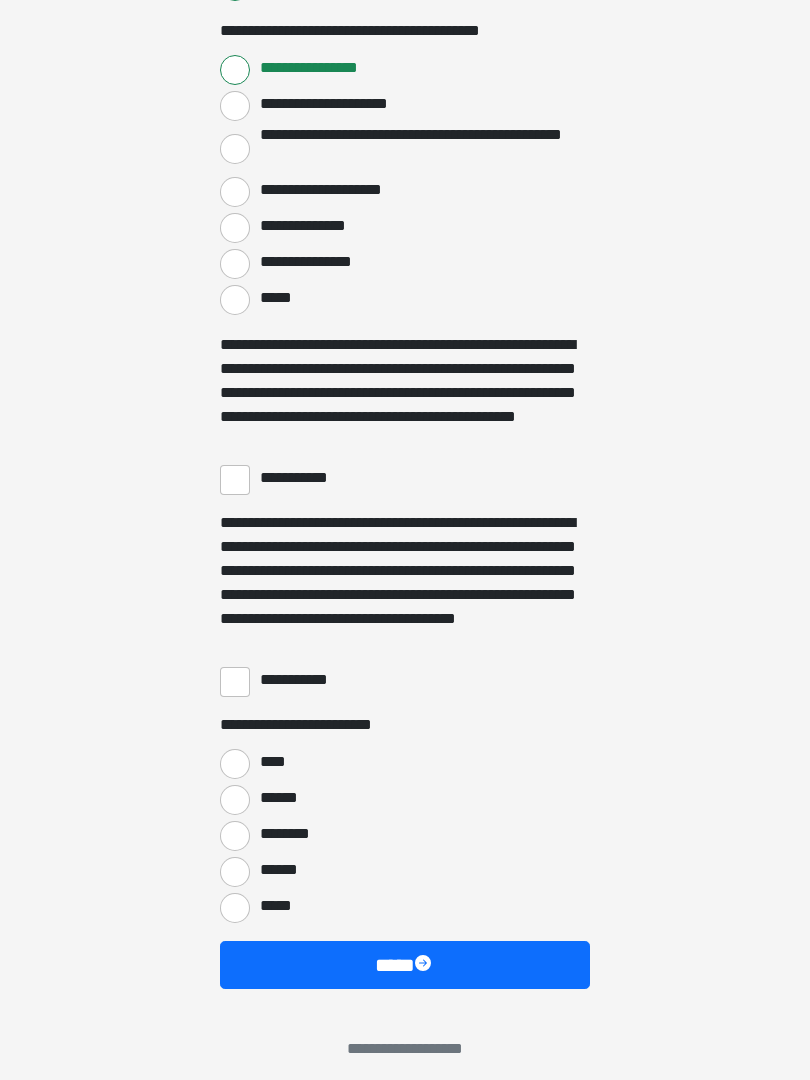scroll, scrollTop: 3385, scrollLeft: 0, axis: vertical 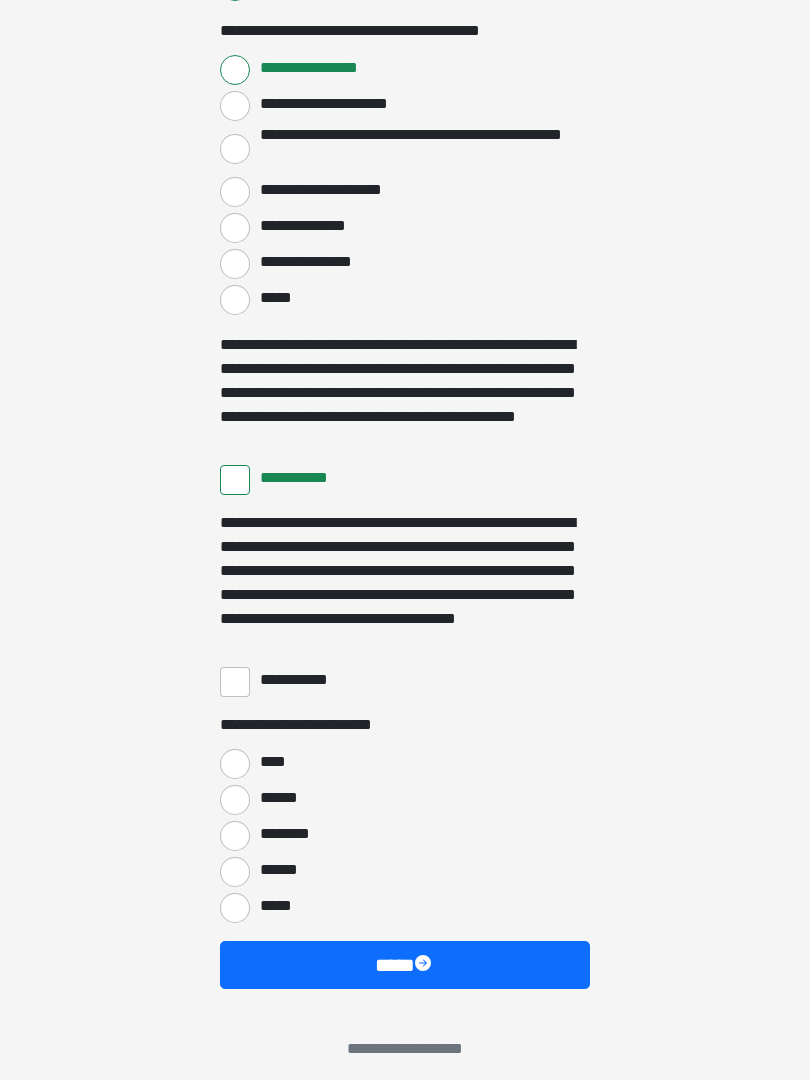 click on "**********" at bounding box center (235, 682) 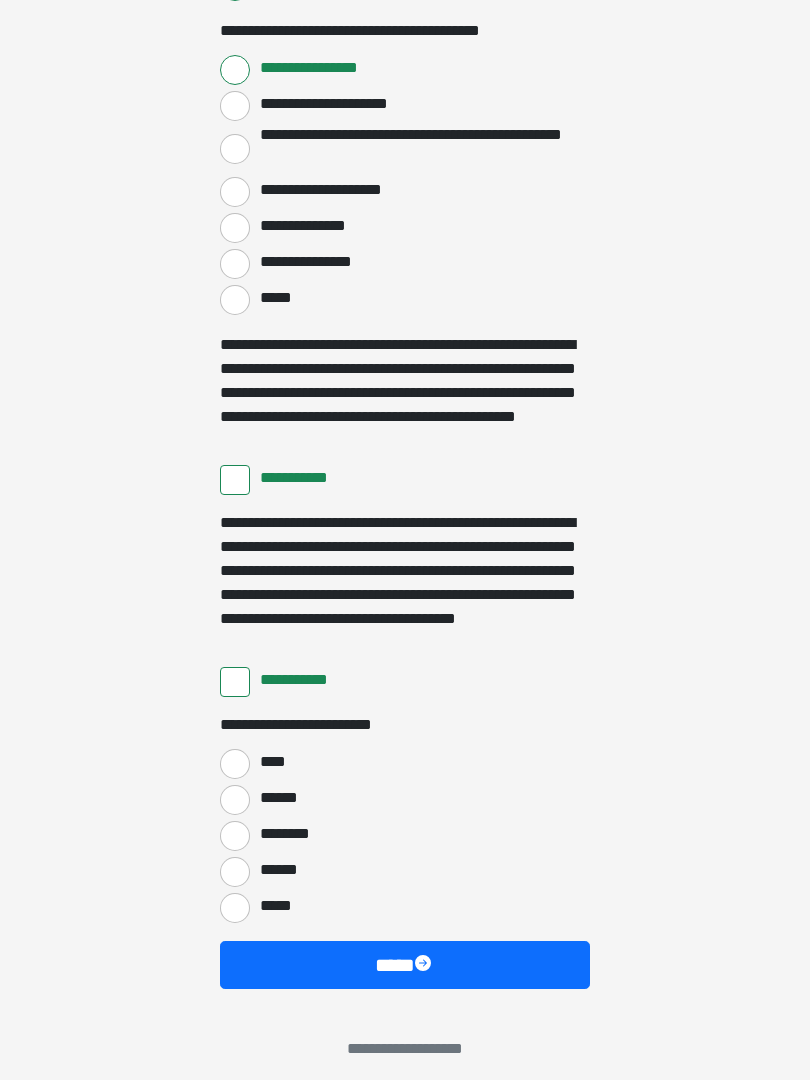 click on "****" at bounding box center (235, 764) 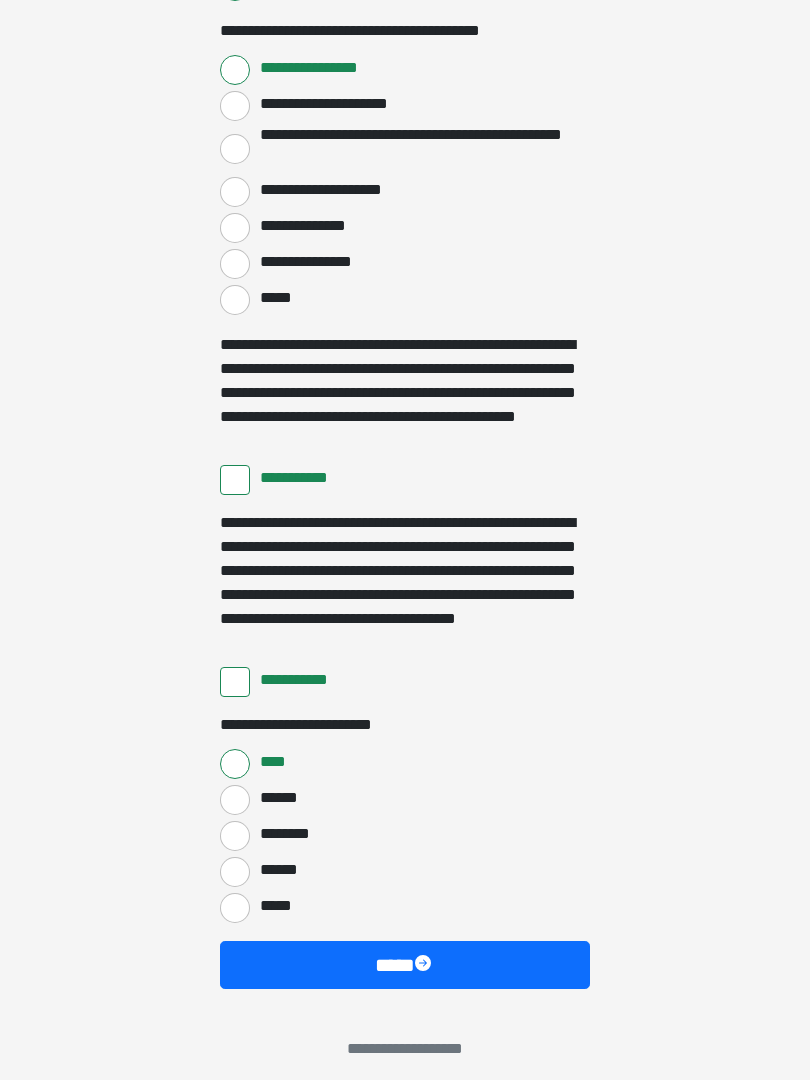 scroll, scrollTop: 3397, scrollLeft: 0, axis: vertical 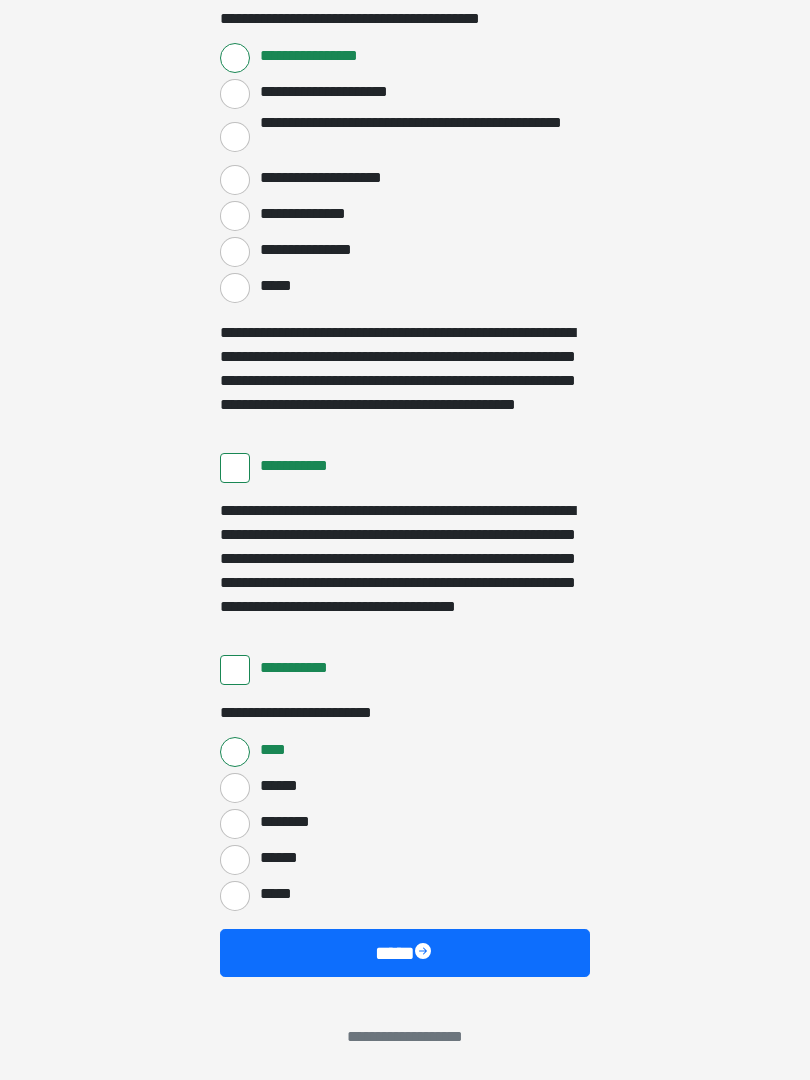 click on "****" at bounding box center [405, 953] 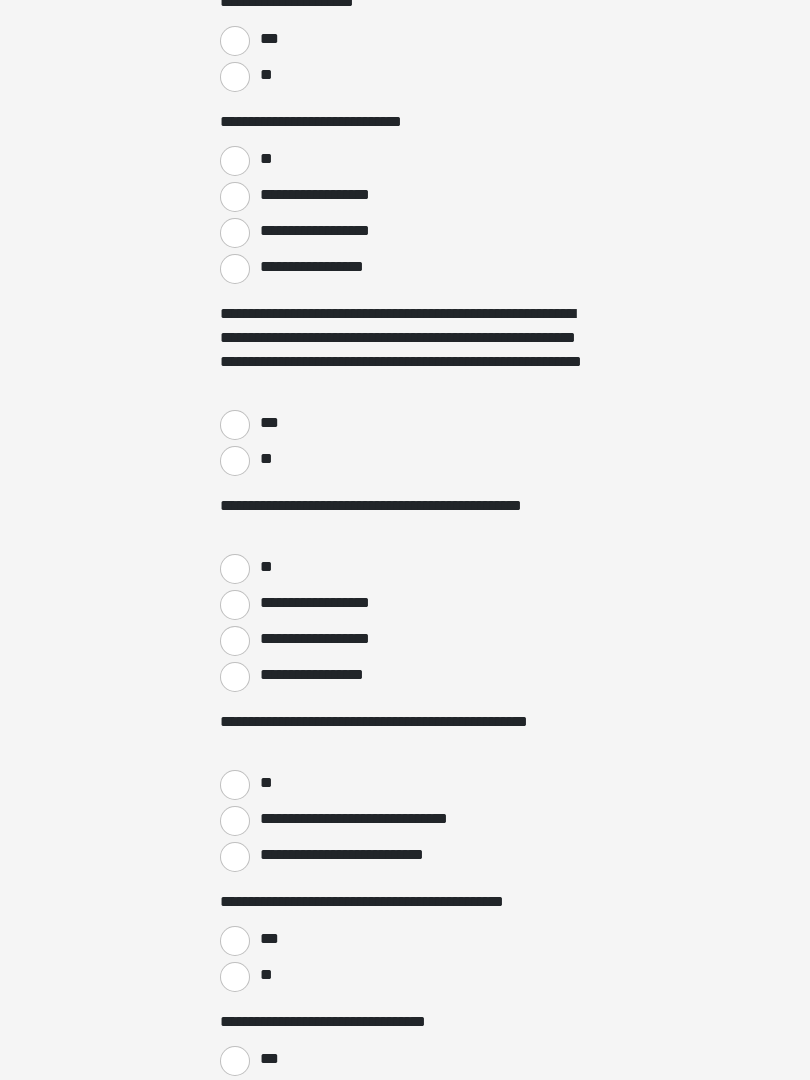 scroll, scrollTop: 0, scrollLeft: 0, axis: both 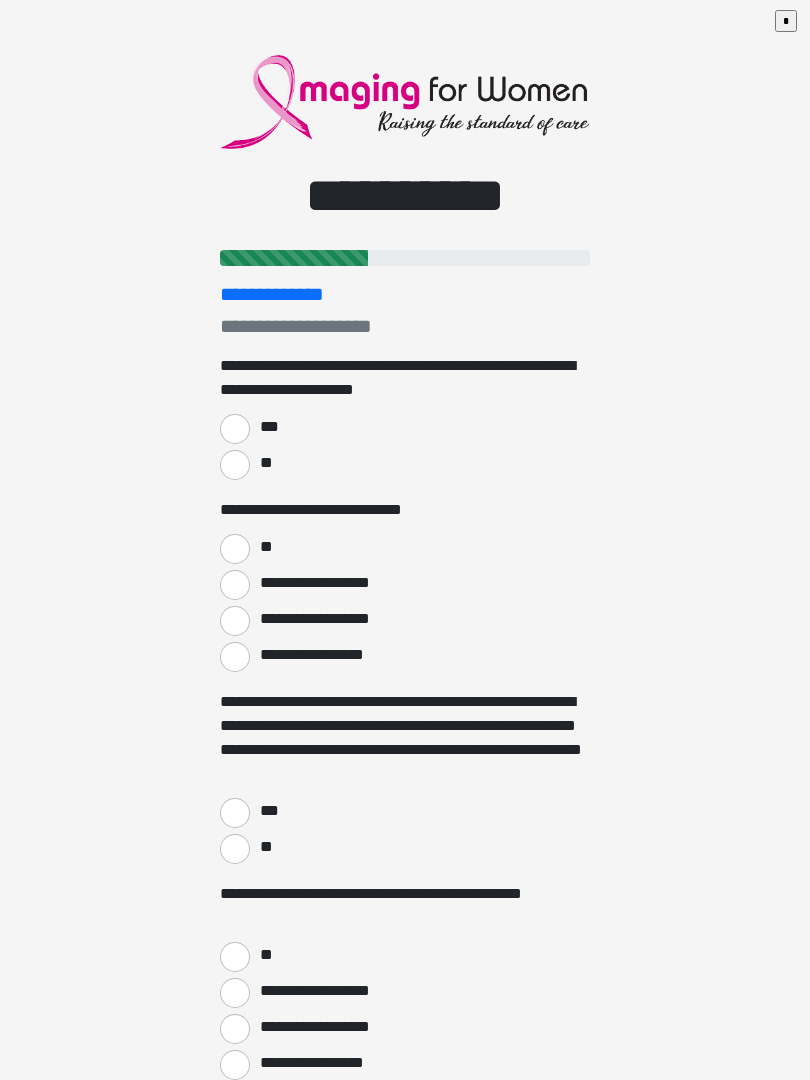 click on "***" at bounding box center [235, 429] 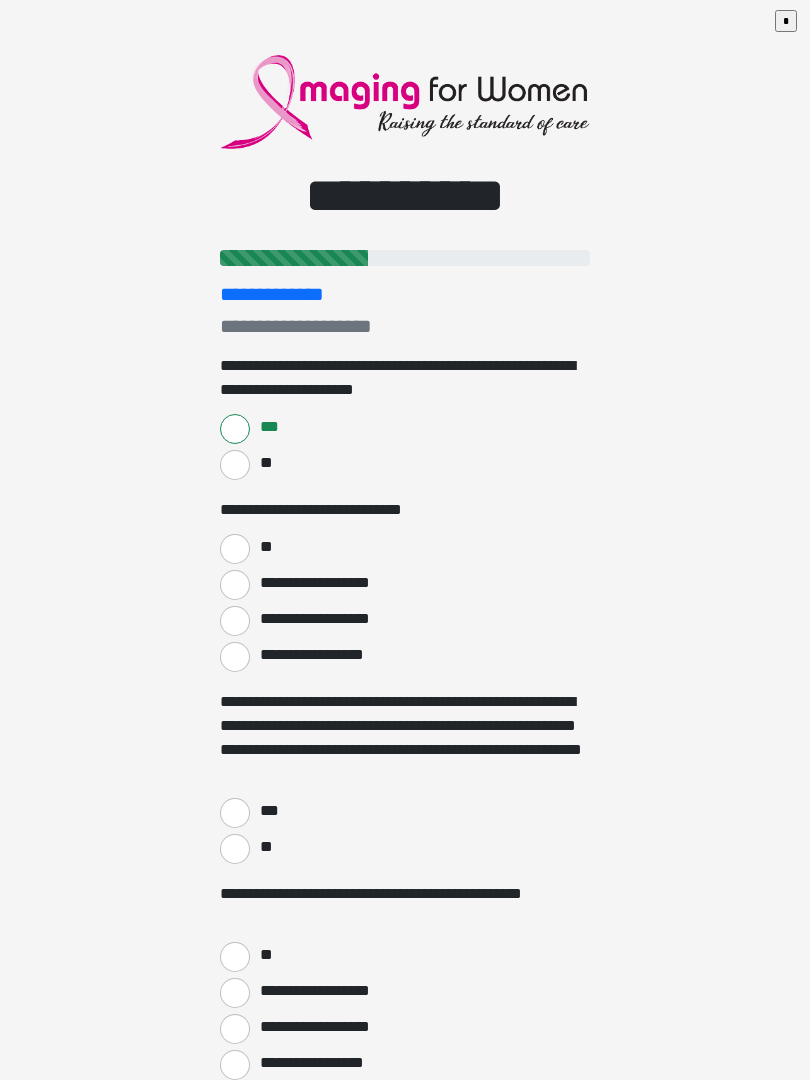 click on "**" at bounding box center [235, 549] 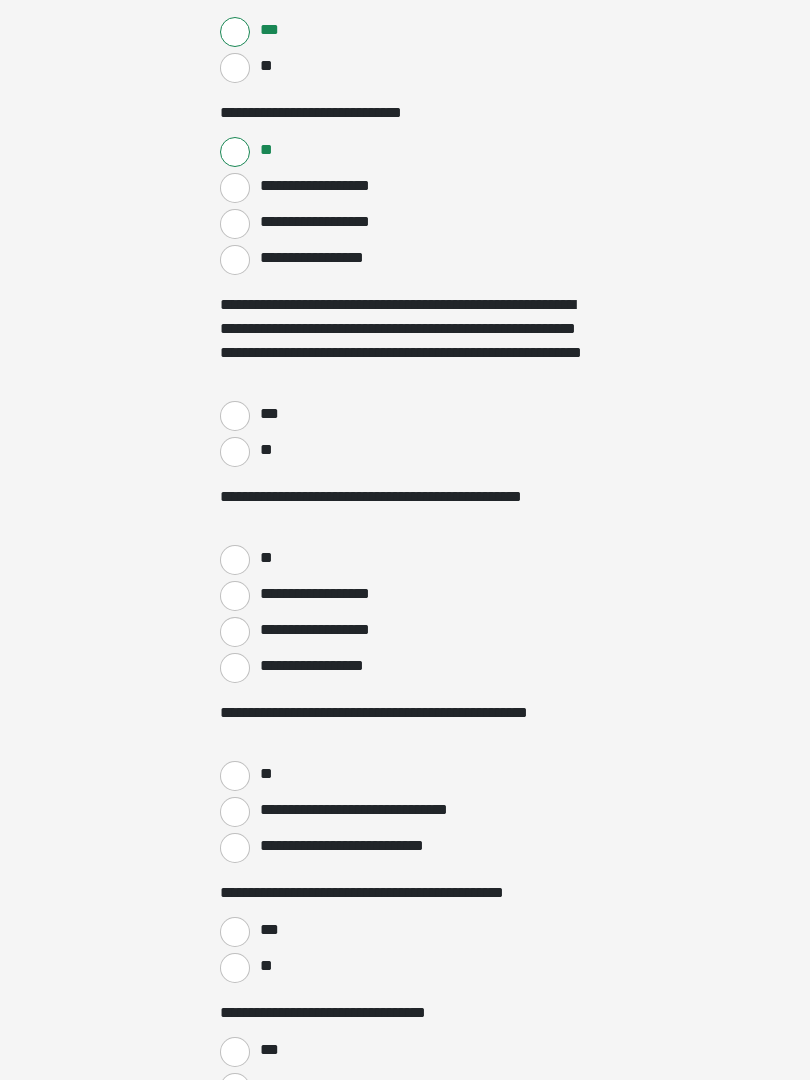 scroll, scrollTop: 423, scrollLeft: 0, axis: vertical 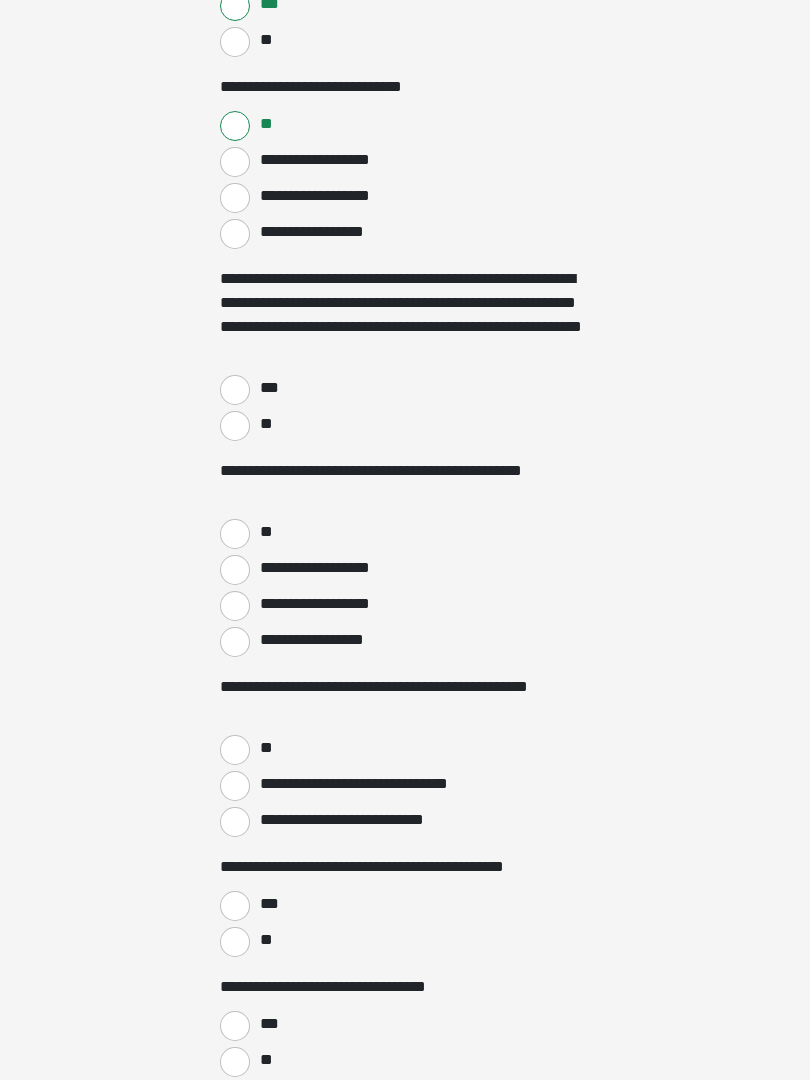 click on "***" at bounding box center [235, 390] 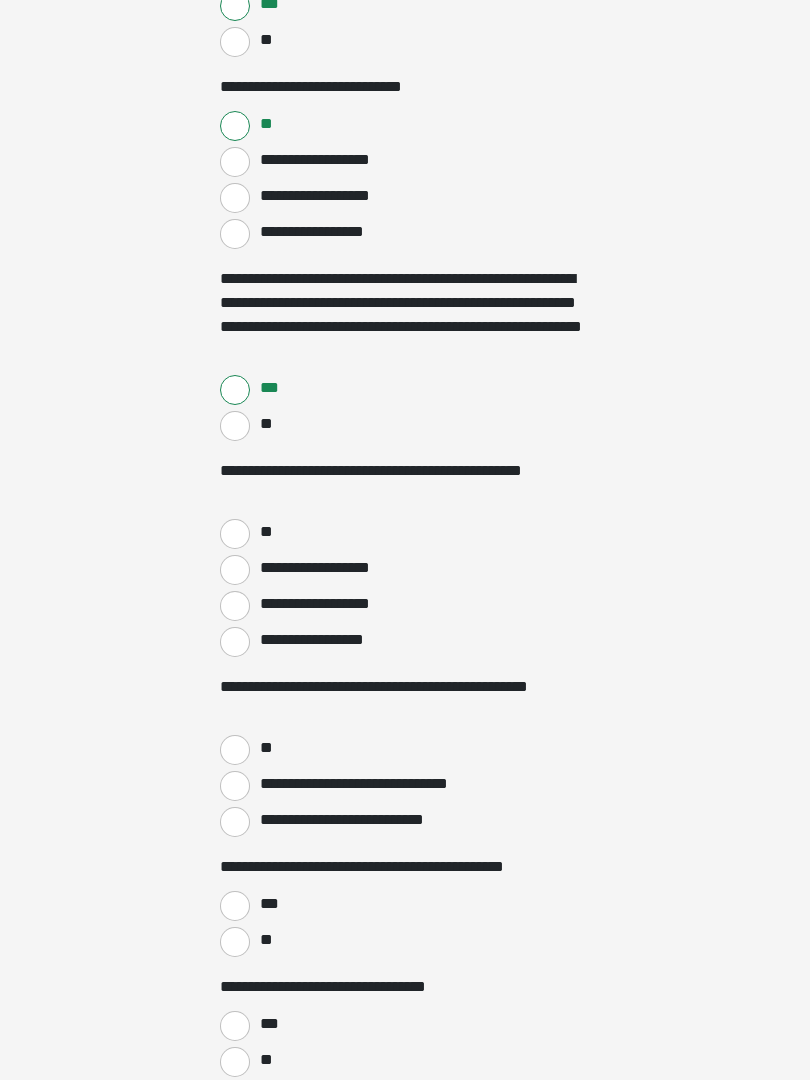 click on "**" at bounding box center [235, 534] 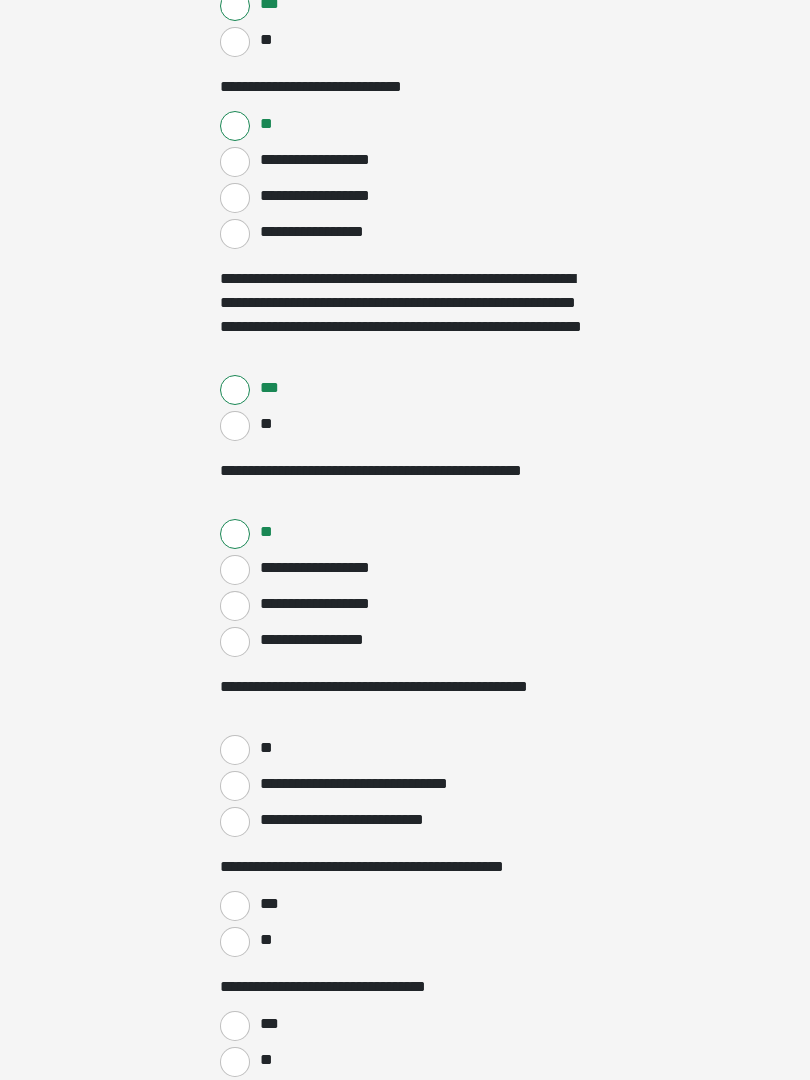 click on "**" at bounding box center [235, 750] 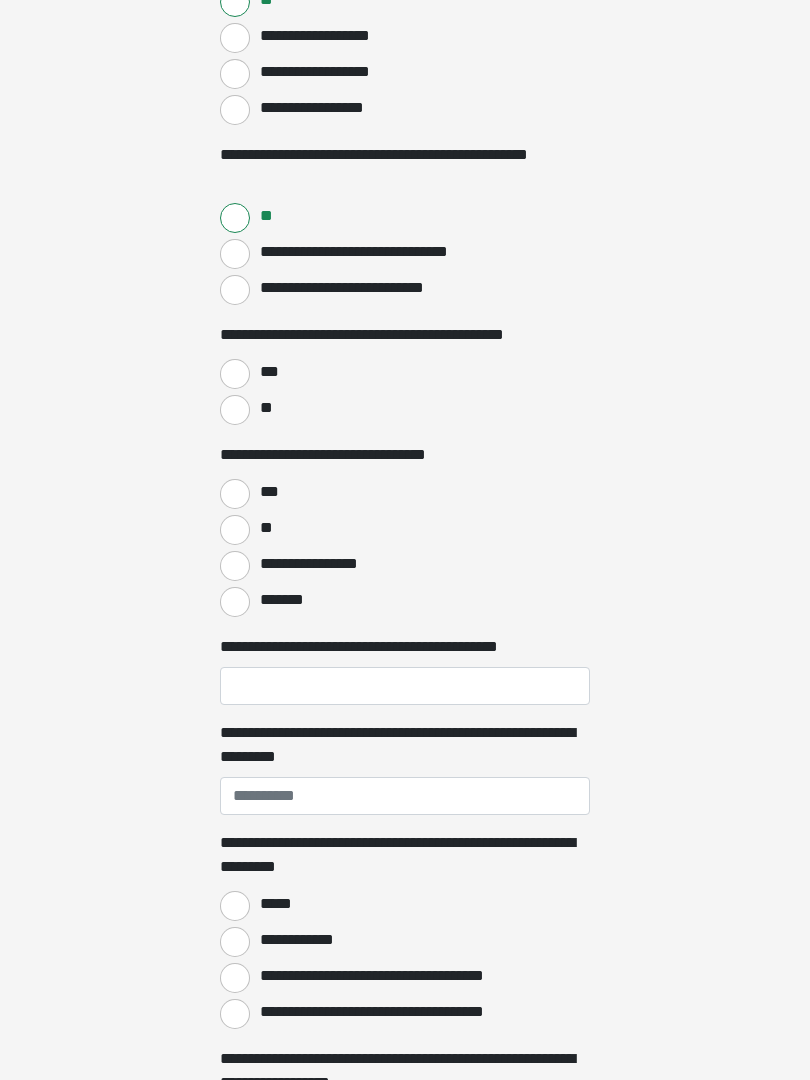 scroll, scrollTop: 955, scrollLeft: 0, axis: vertical 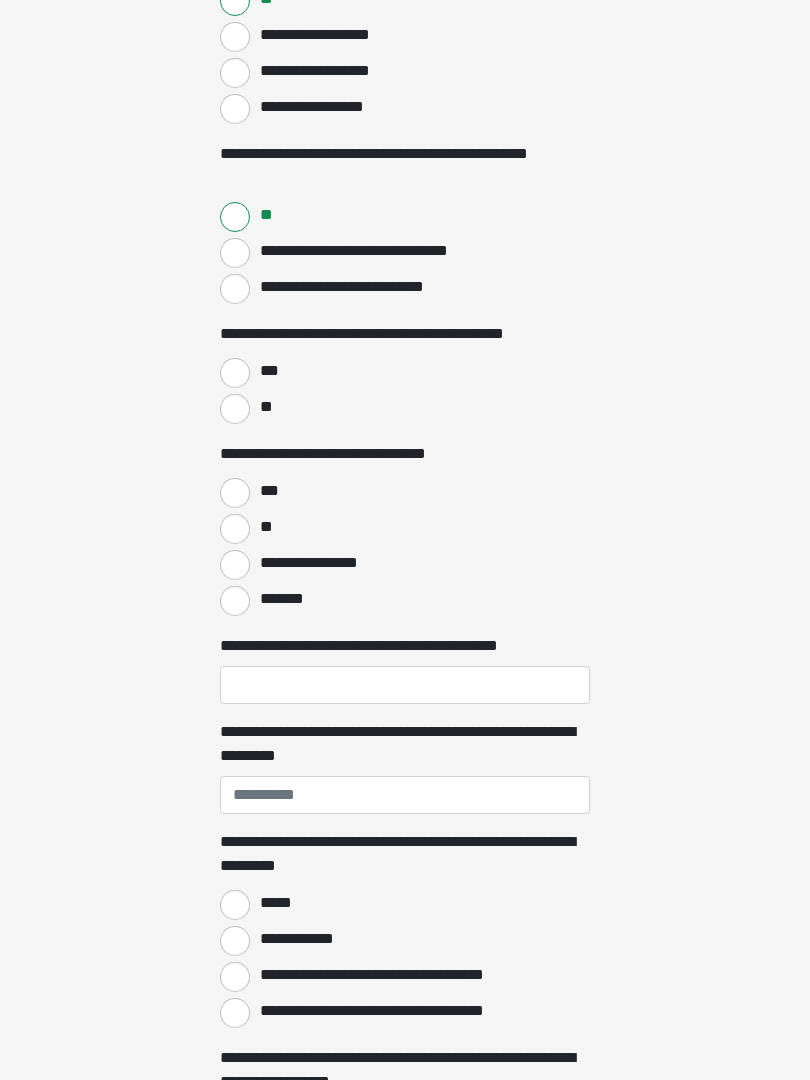 click on "**" at bounding box center (235, 410) 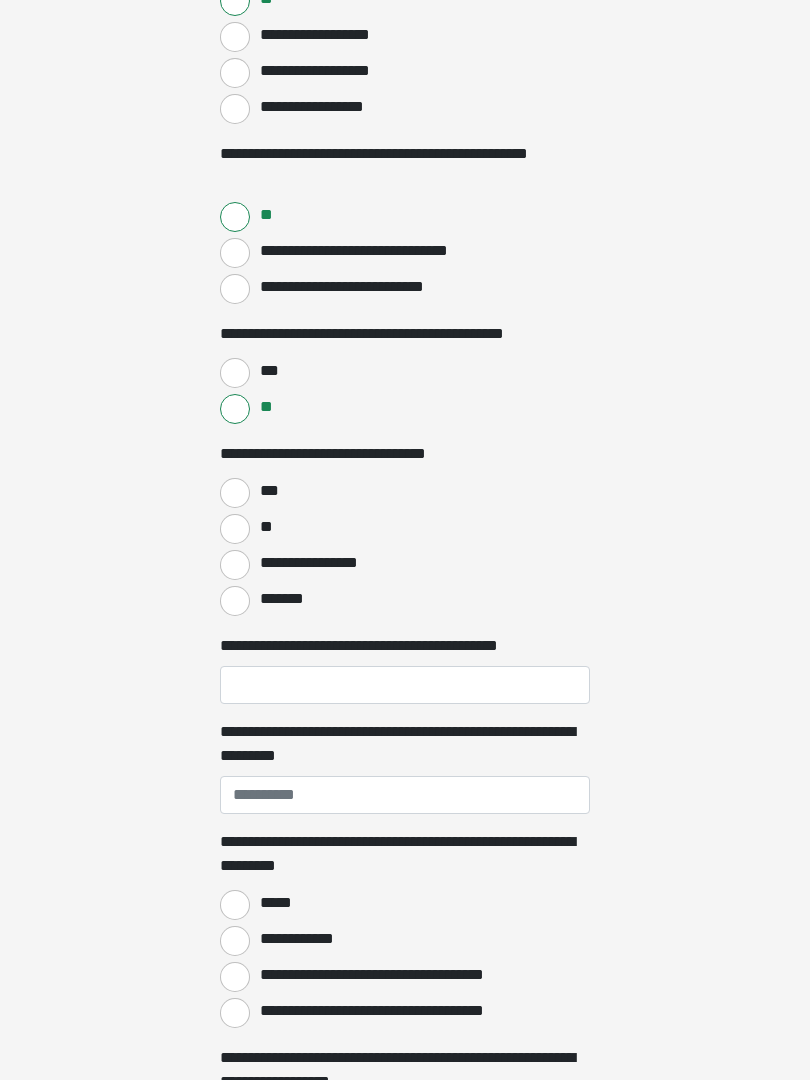 click on "**" at bounding box center [235, 529] 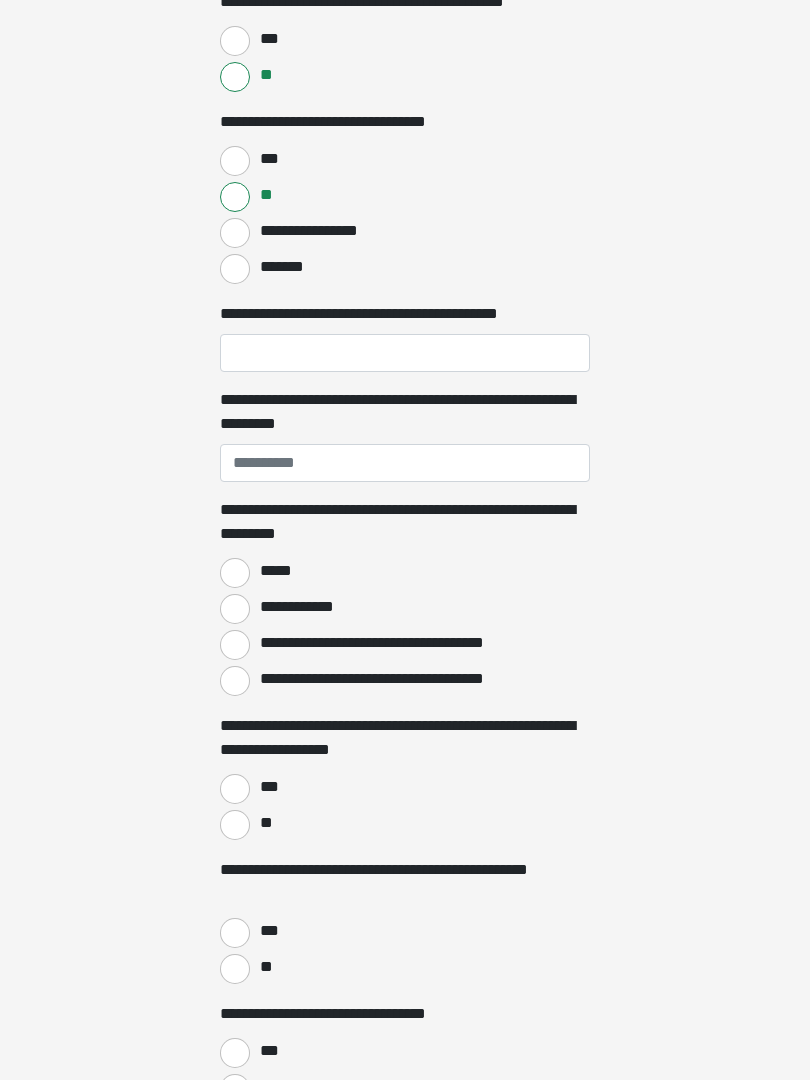 scroll, scrollTop: 1330, scrollLeft: 0, axis: vertical 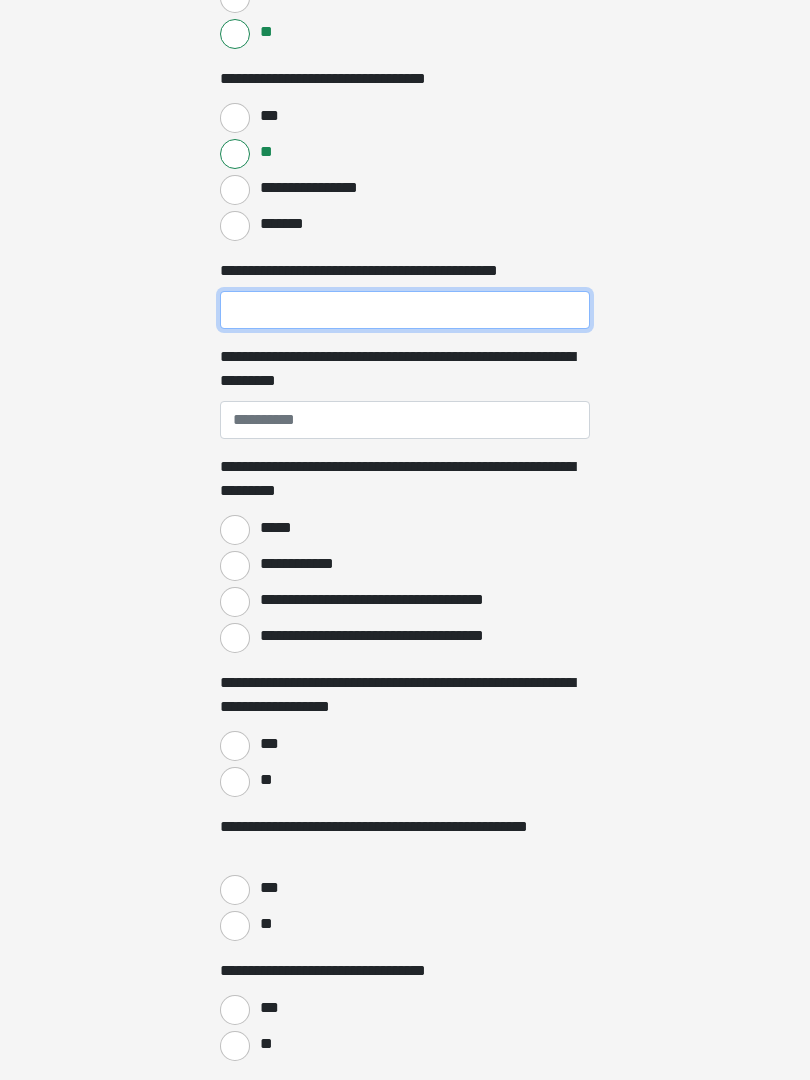 click on "**********" at bounding box center [405, 311] 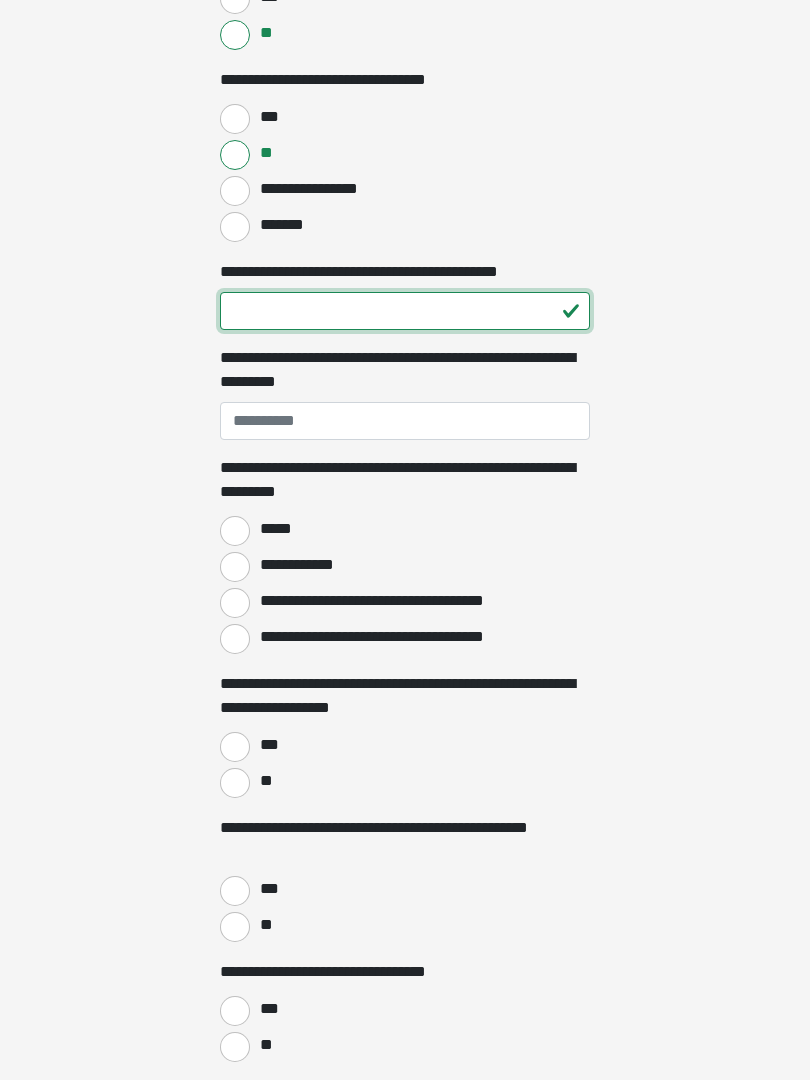 type on "**" 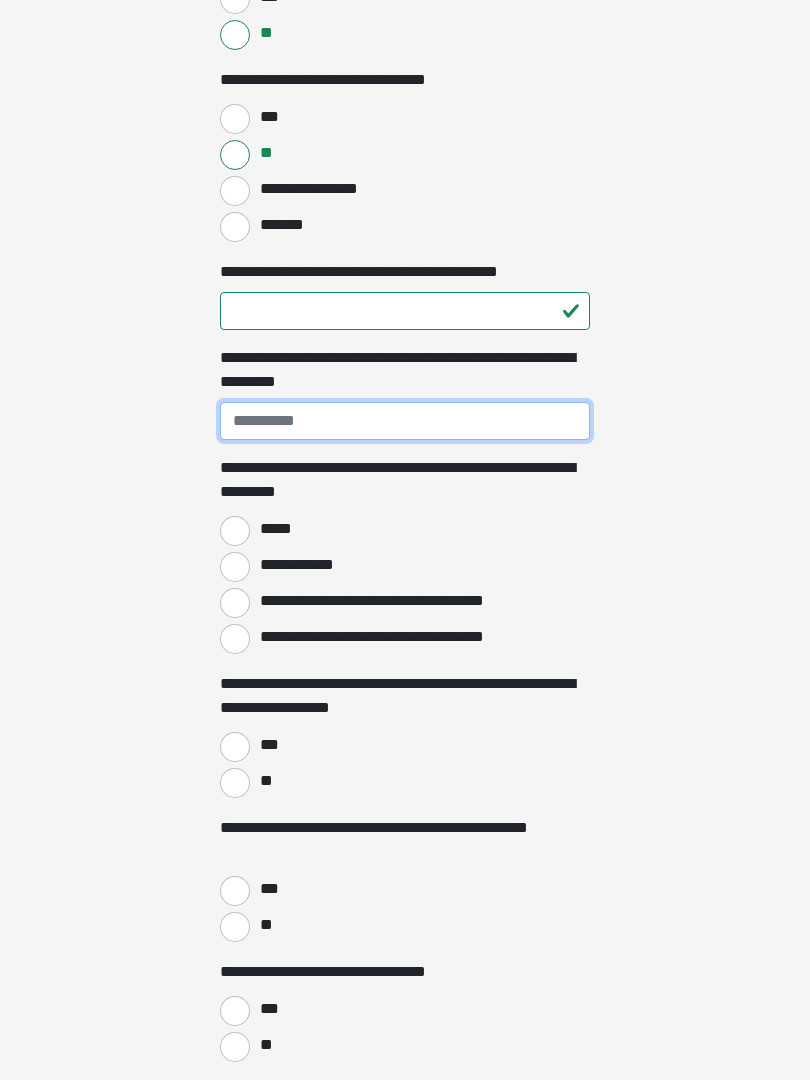 click on "**********" at bounding box center [405, 421] 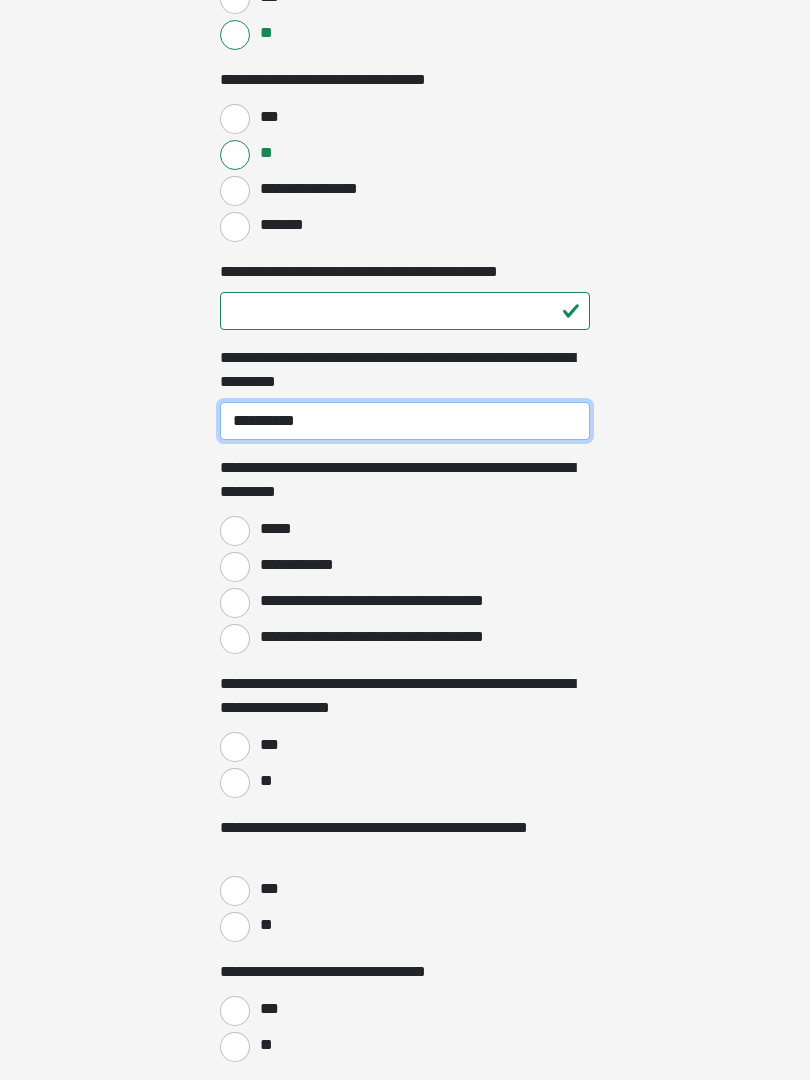 type on "**********" 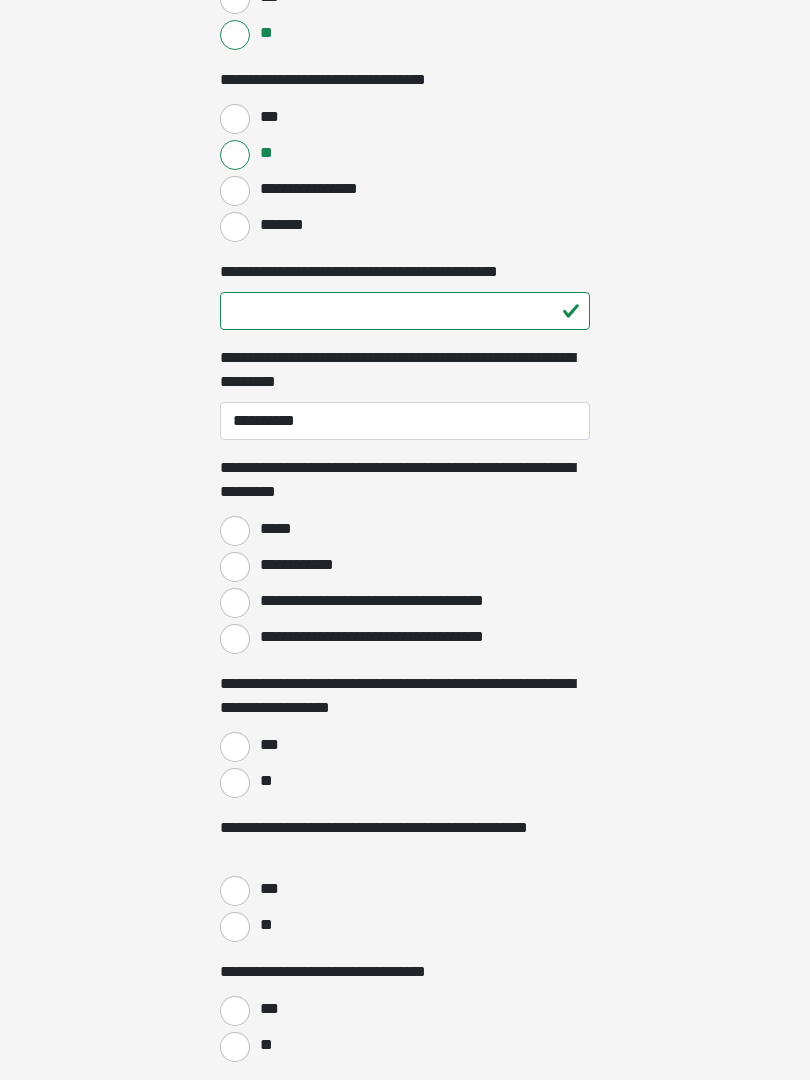 click on "*****" at bounding box center (235, 531) 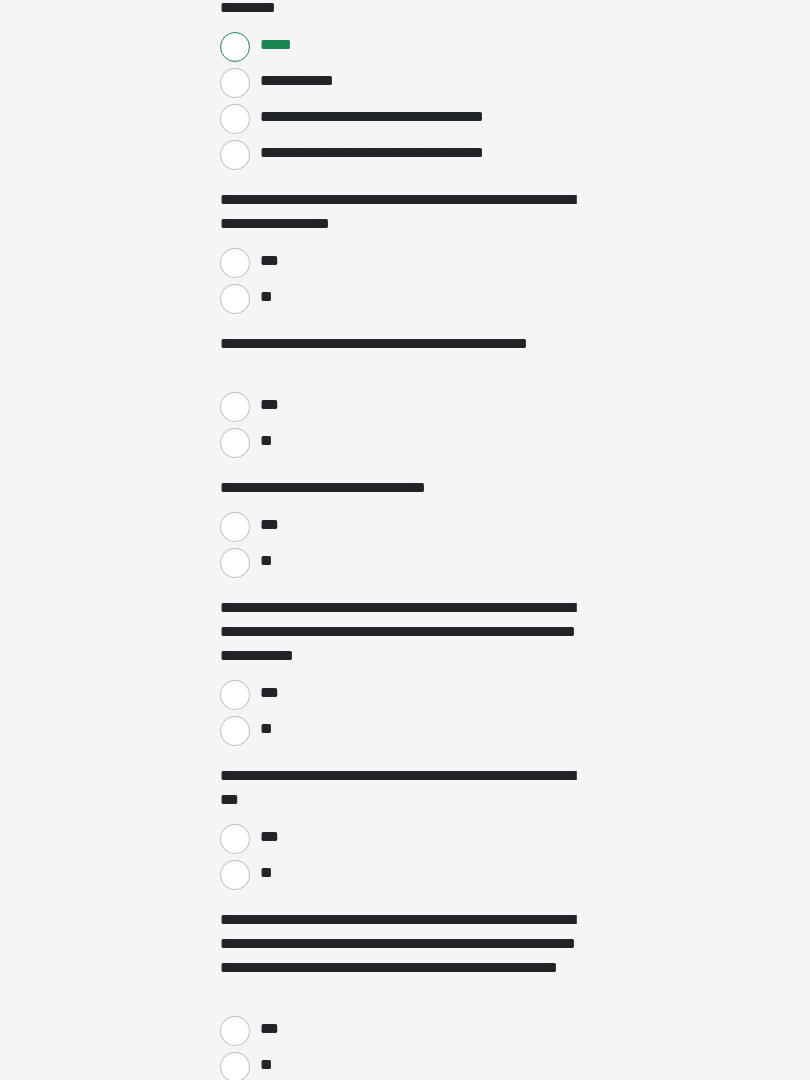 scroll, scrollTop: 1827, scrollLeft: 0, axis: vertical 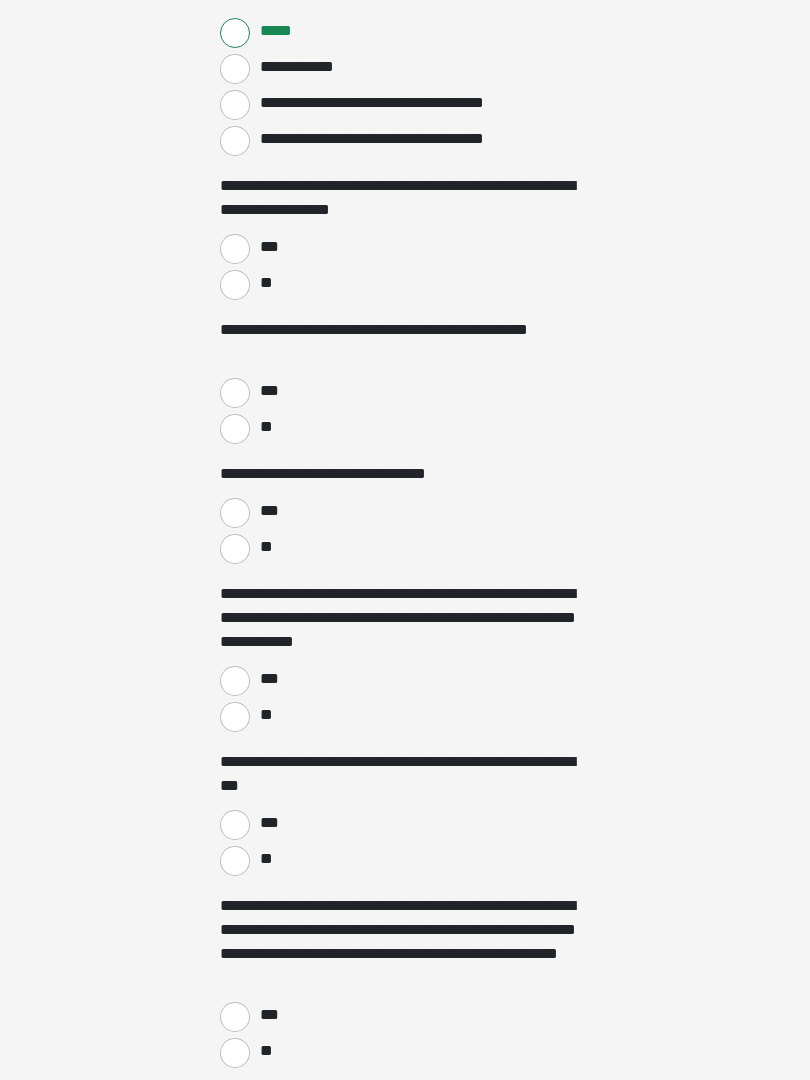 click on "**" at bounding box center (235, 430) 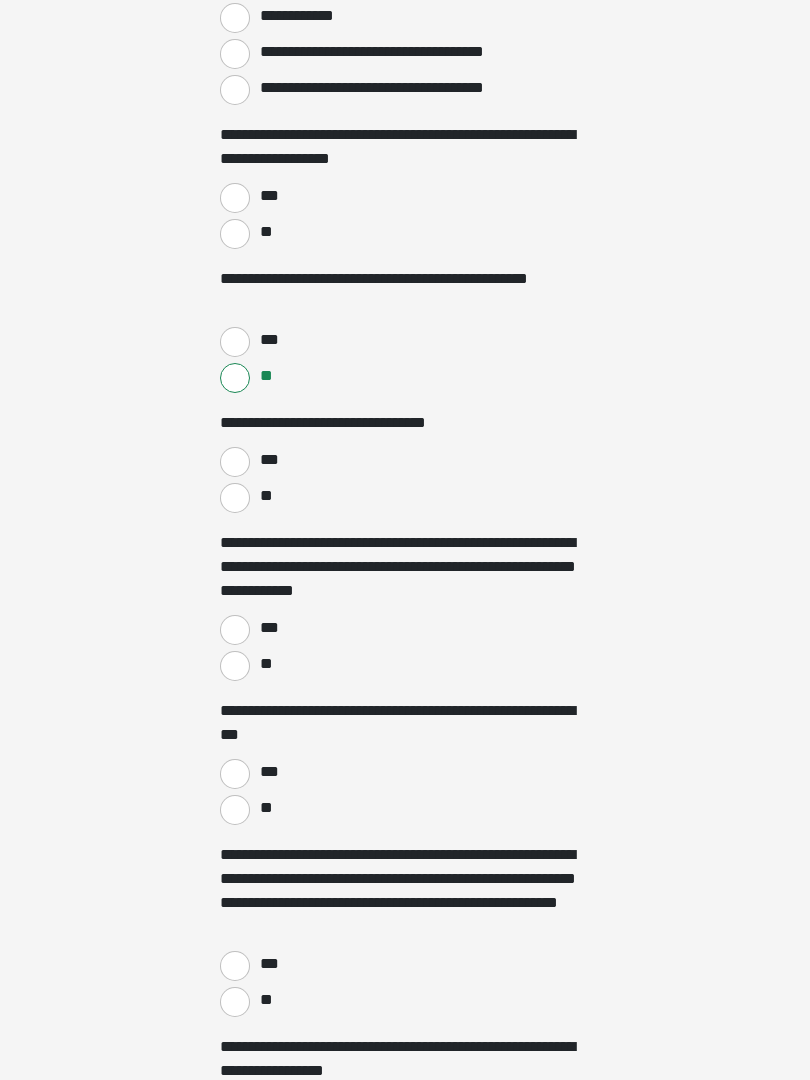 scroll, scrollTop: 1877, scrollLeft: 0, axis: vertical 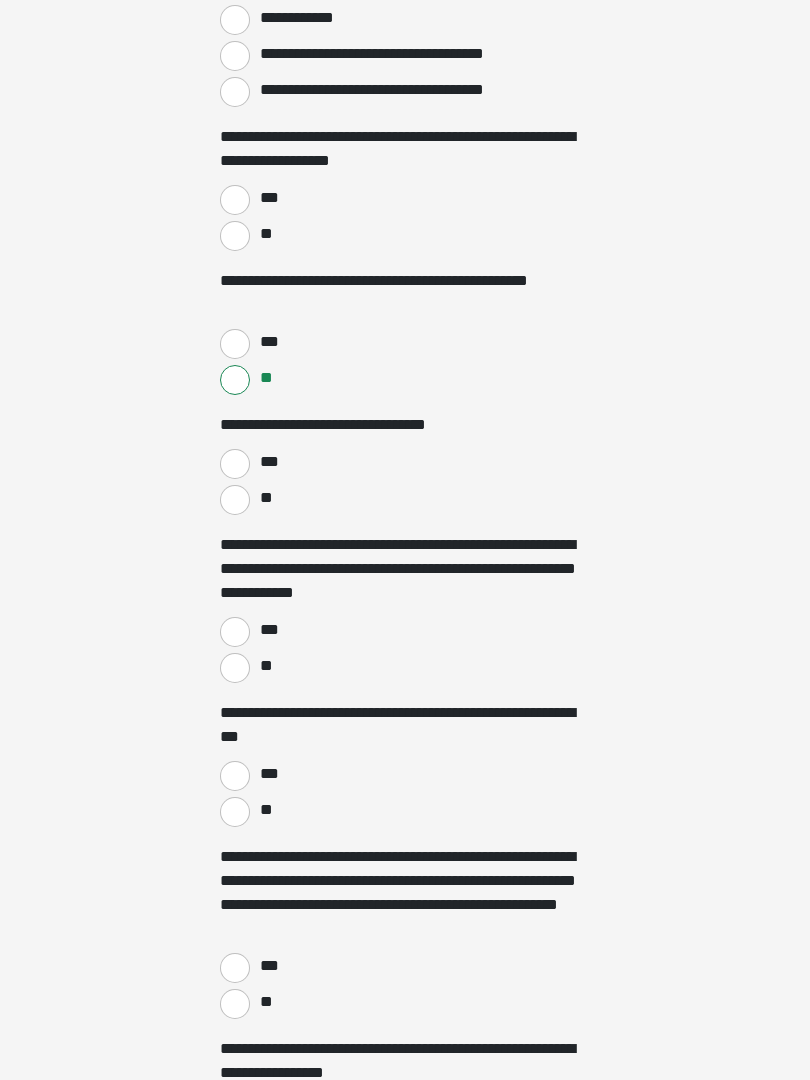 click on "***" at bounding box center (235, 464) 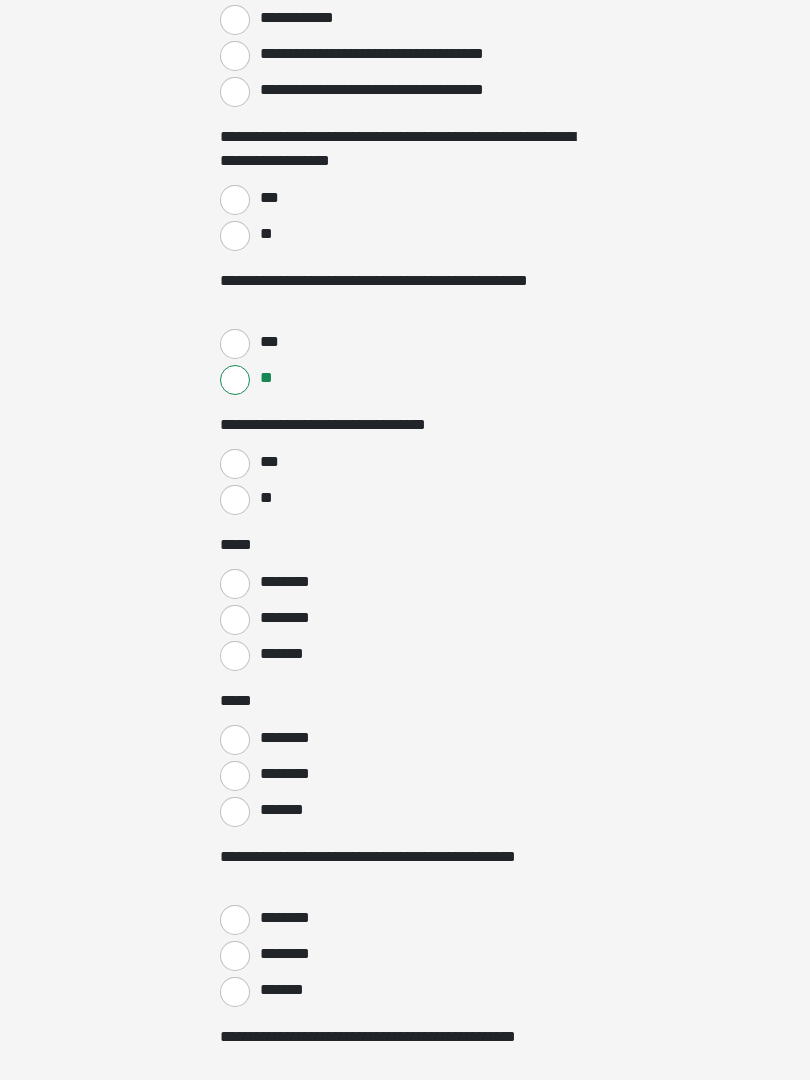 click on "**" at bounding box center [235, 236] 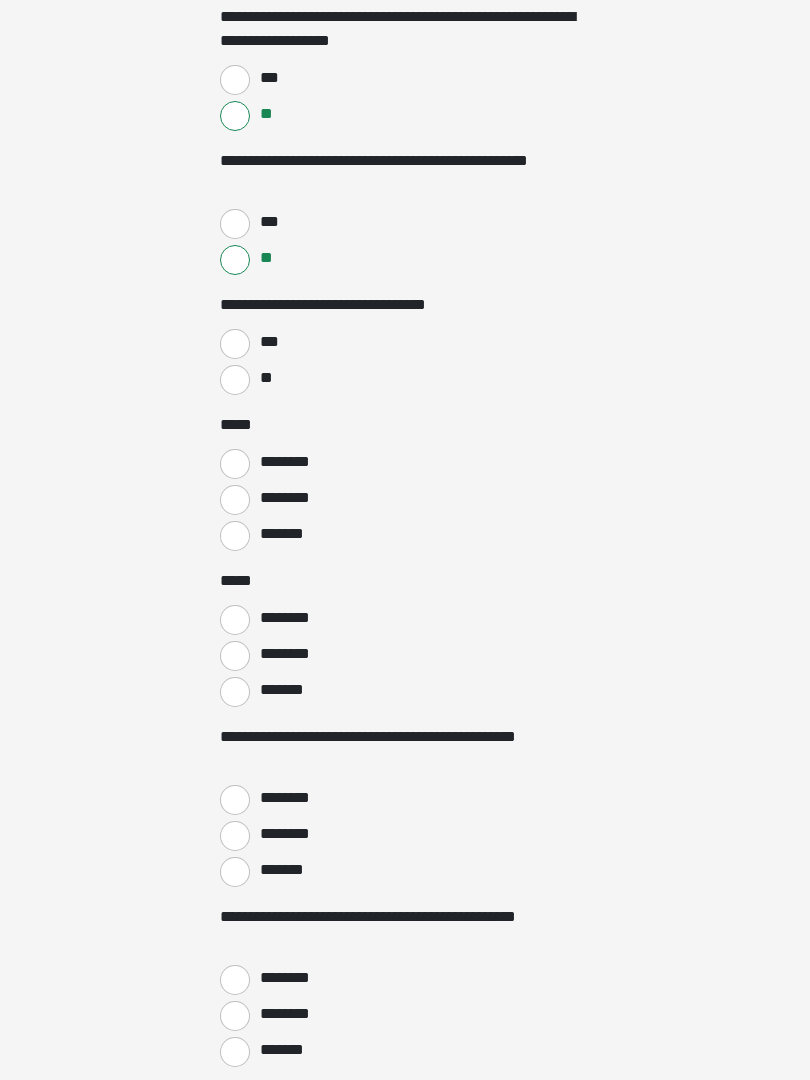 click on "**" at bounding box center (235, 380) 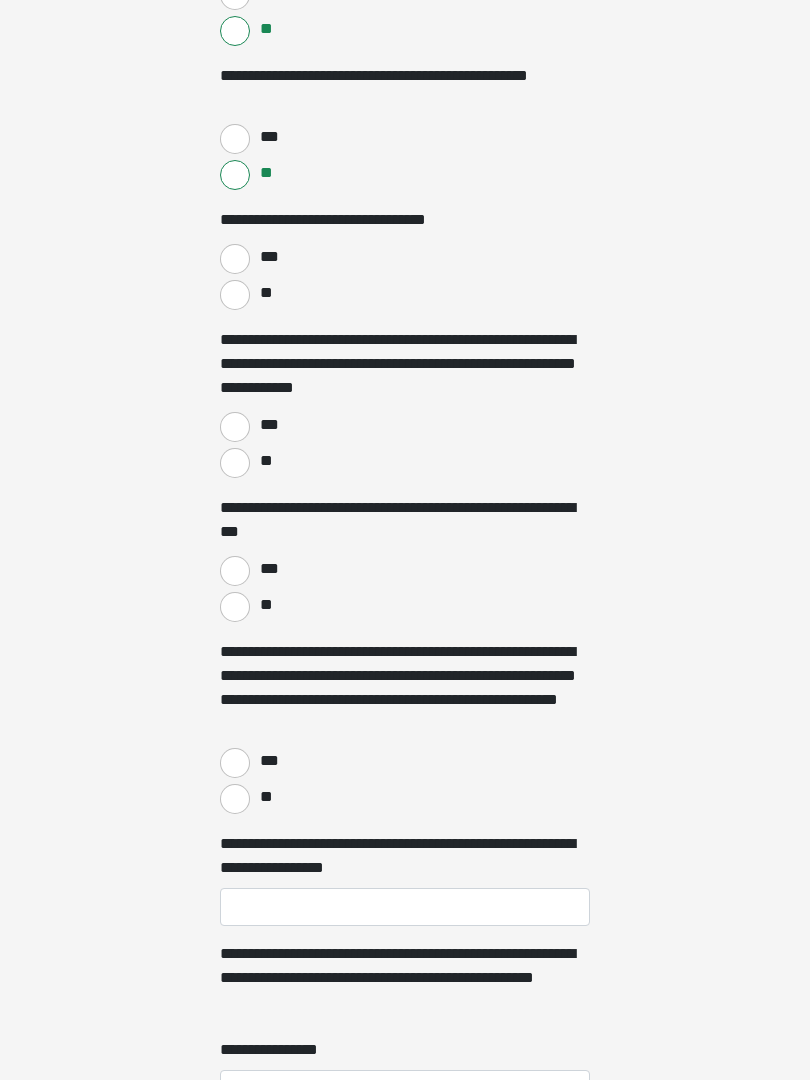 scroll, scrollTop: 2082, scrollLeft: 0, axis: vertical 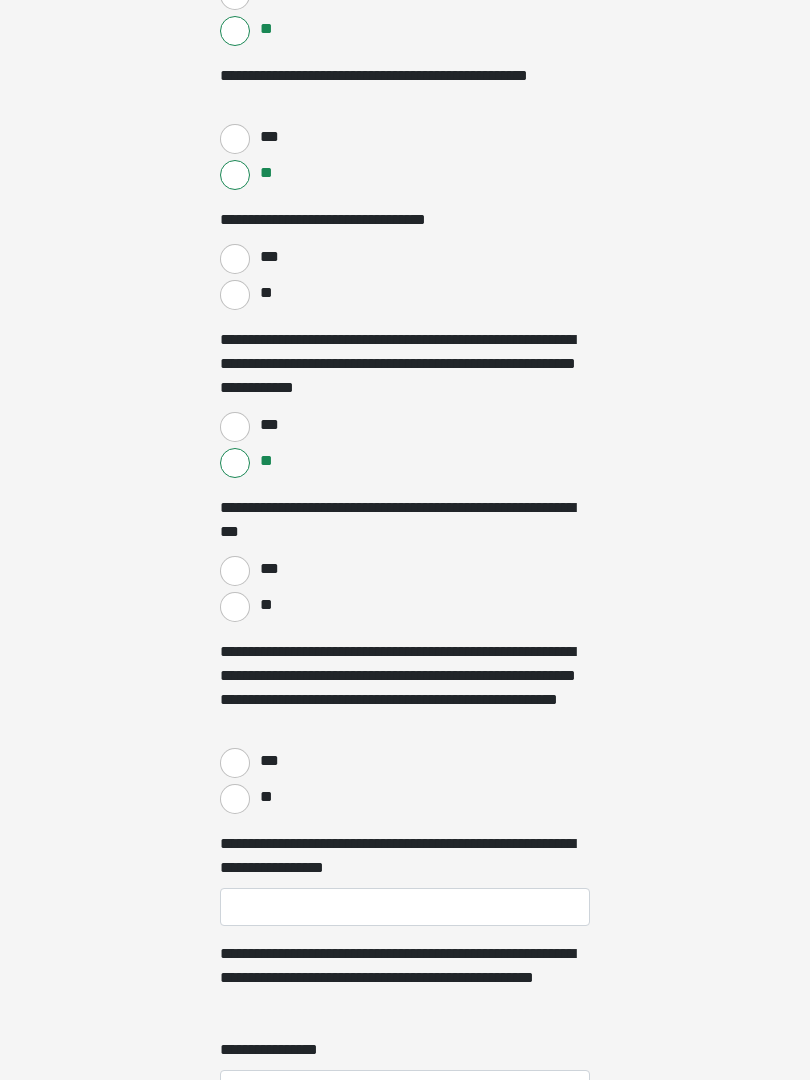 click on "**" at bounding box center (235, 607) 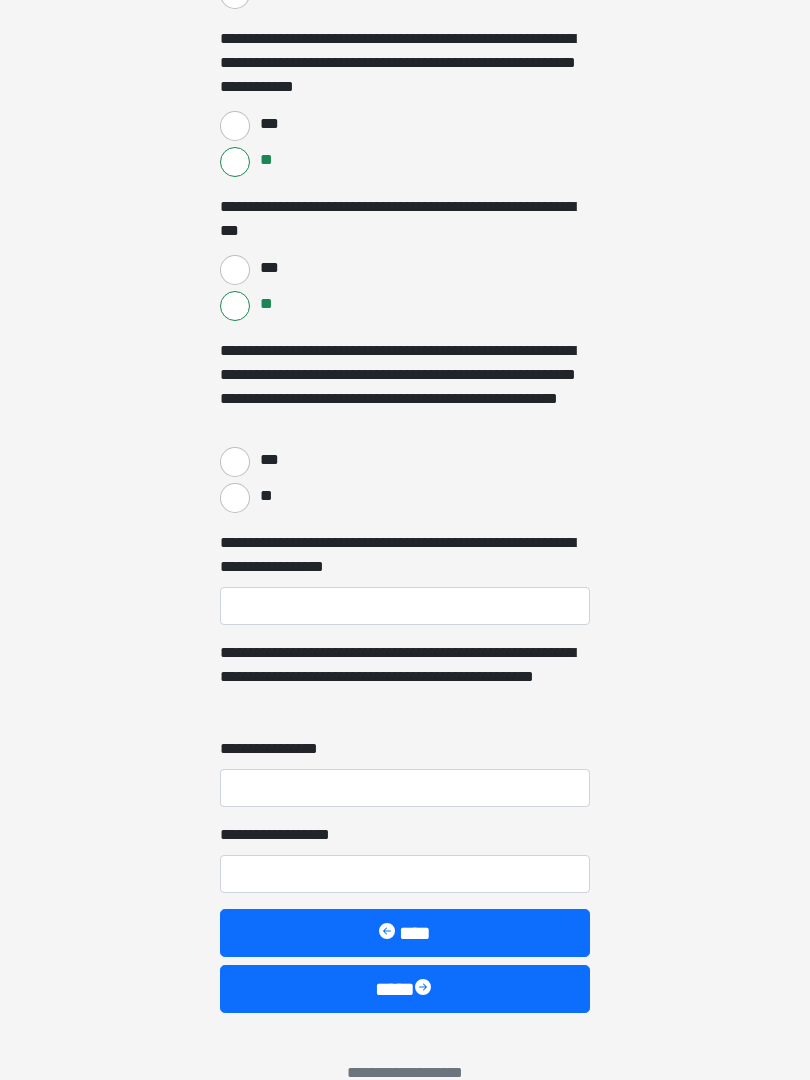 scroll, scrollTop: 2391, scrollLeft: 0, axis: vertical 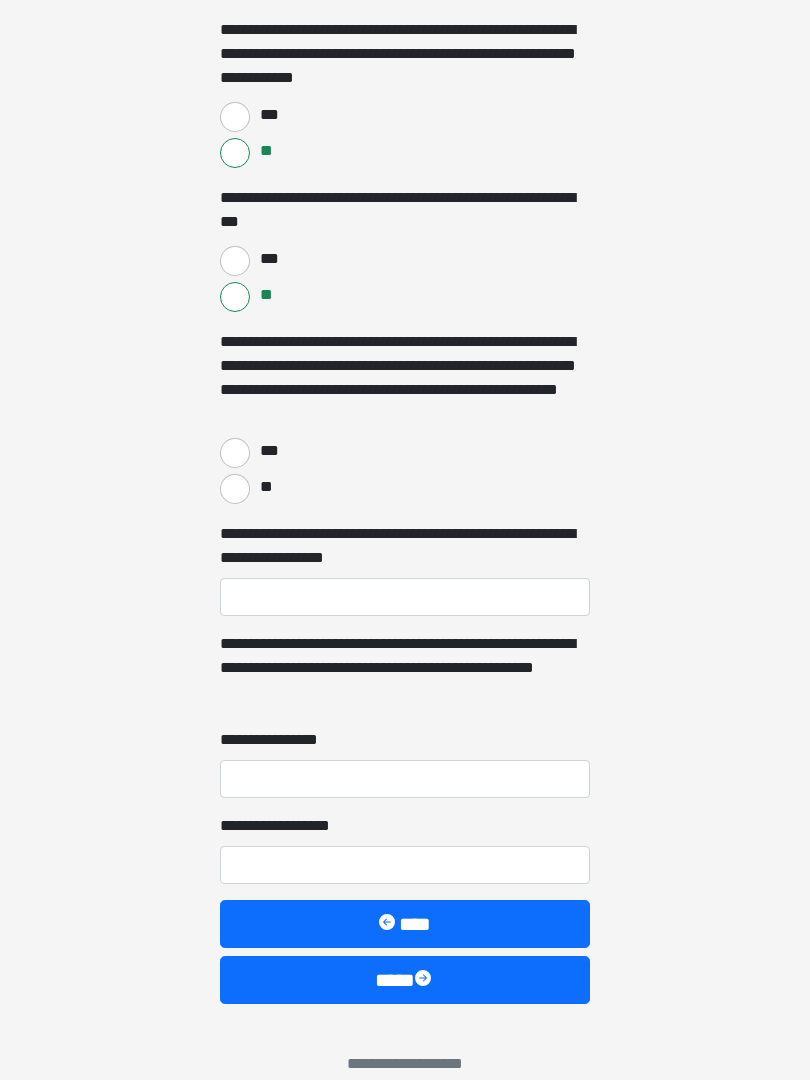click on "**********" at bounding box center [405, -576] 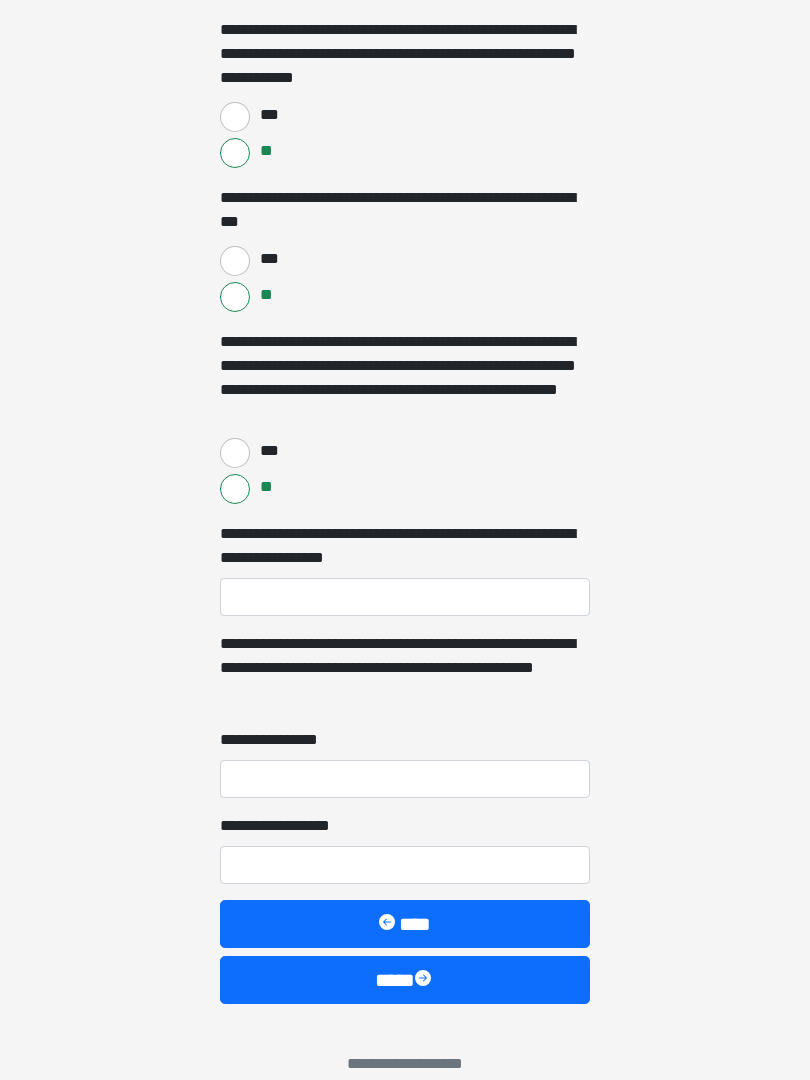 scroll, scrollTop: 2392, scrollLeft: 0, axis: vertical 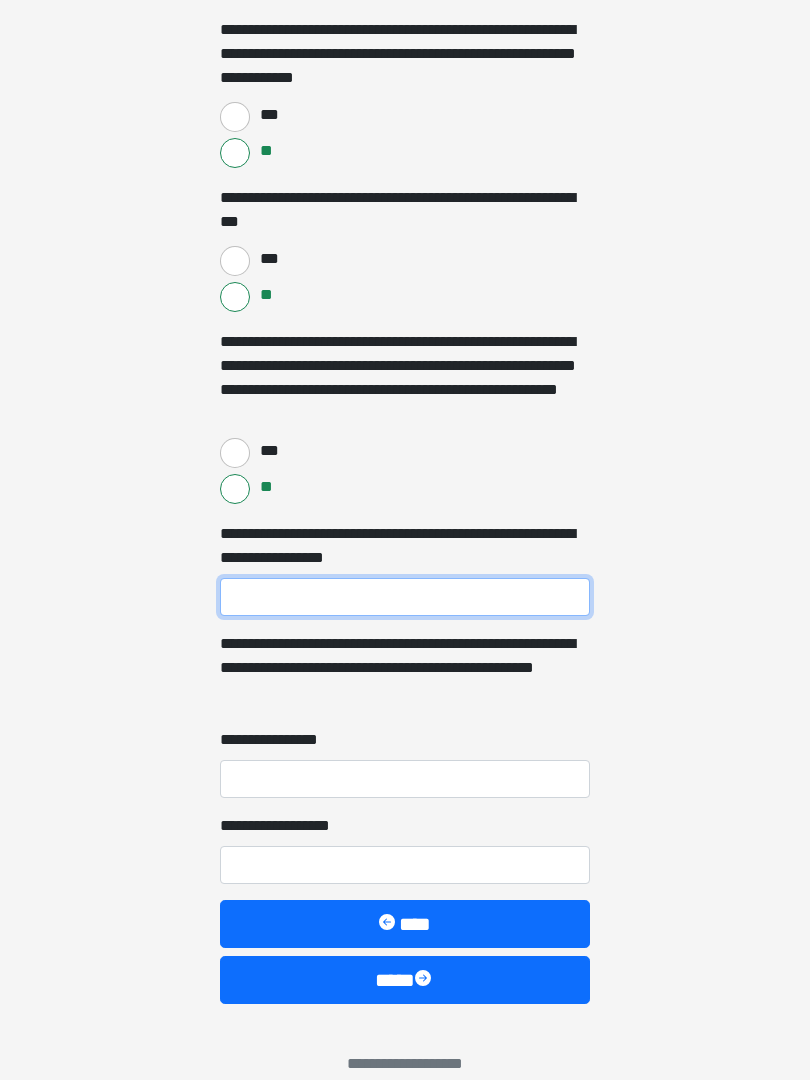 click on "**********" at bounding box center (405, 597) 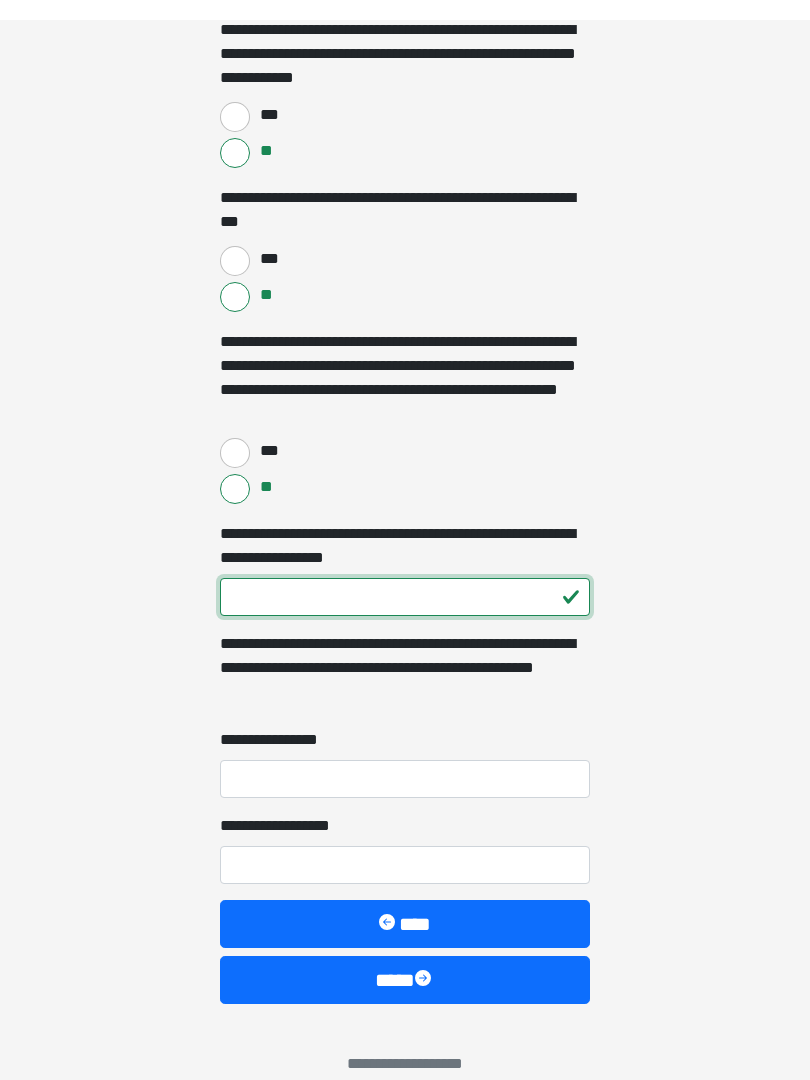 scroll, scrollTop: 2419, scrollLeft: 0, axis: vertical 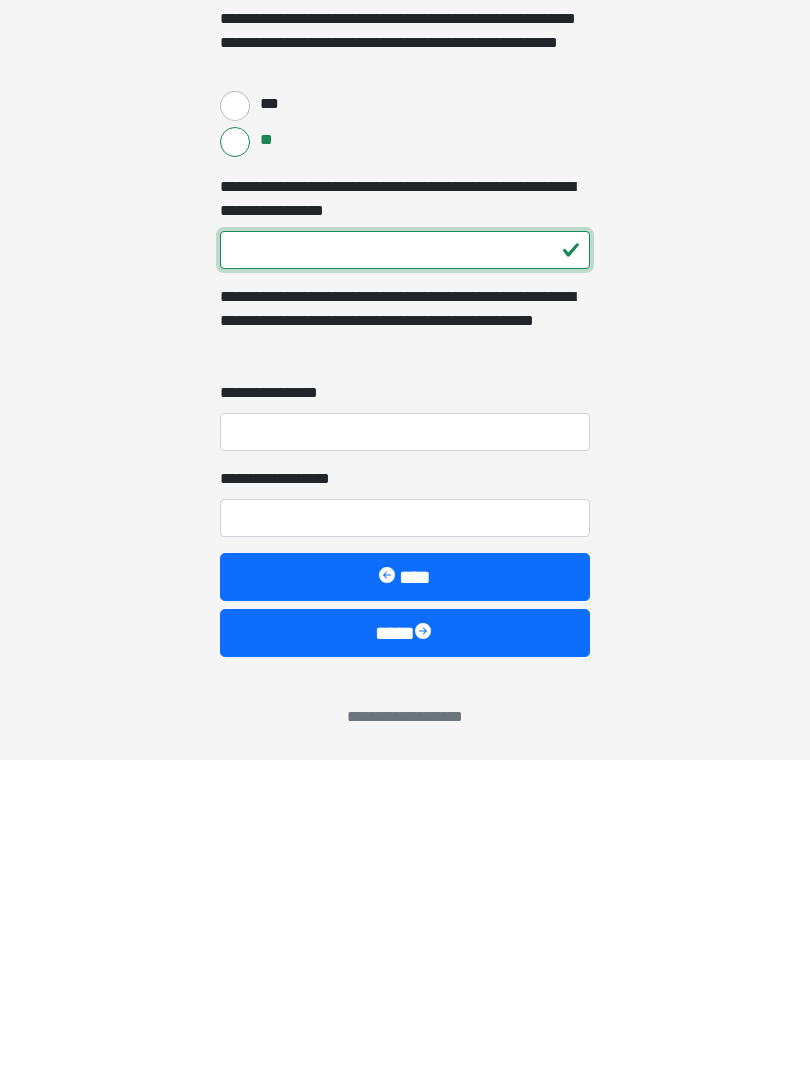 type on "***" 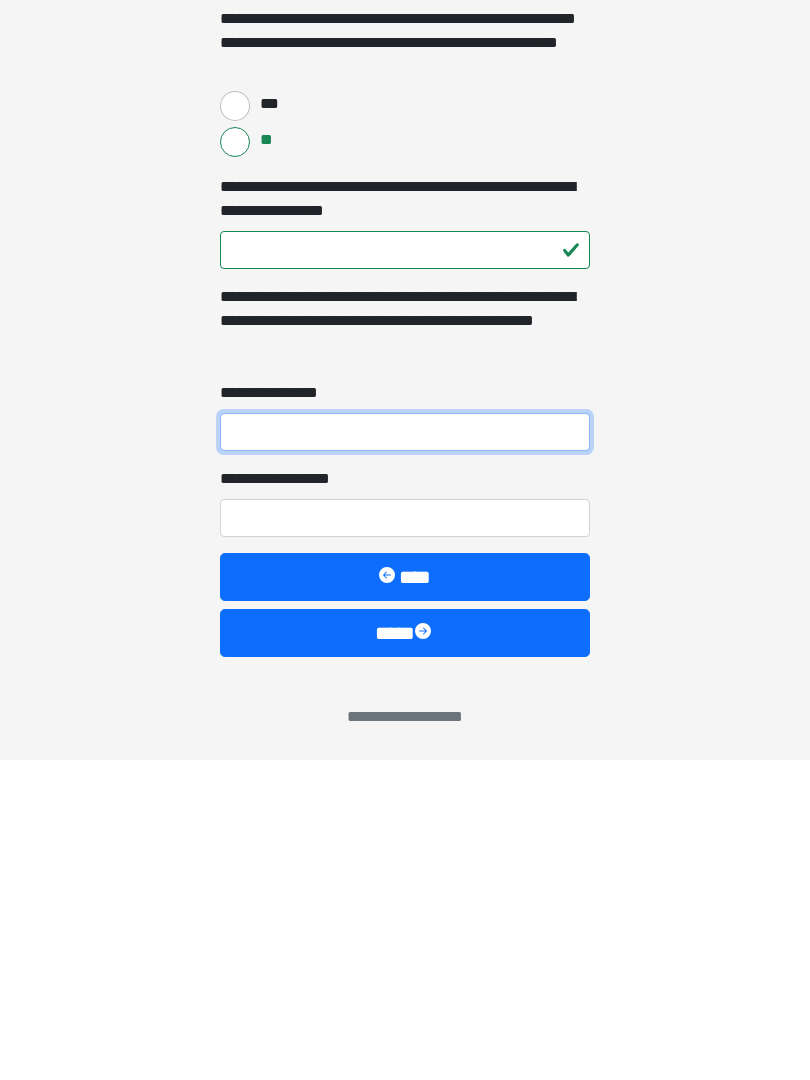 click on "**********" at bounding box center (405, 752) 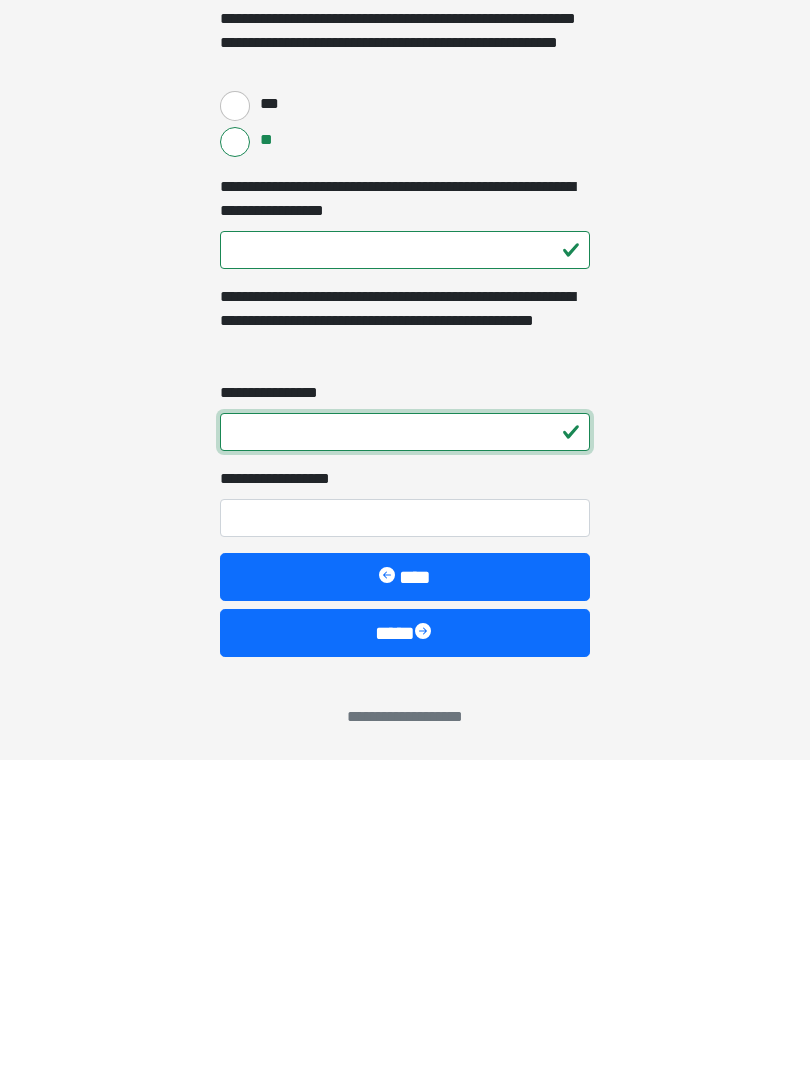 type on "*" 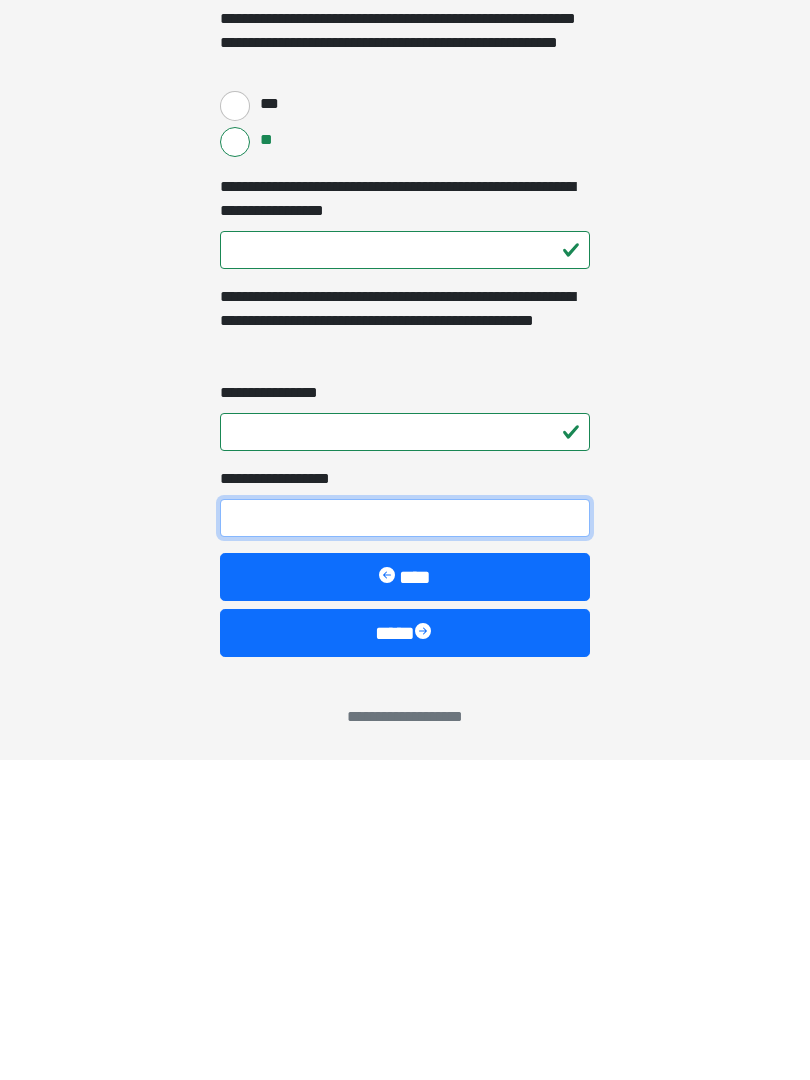 click on "**********" at bounding box center [405, 838] 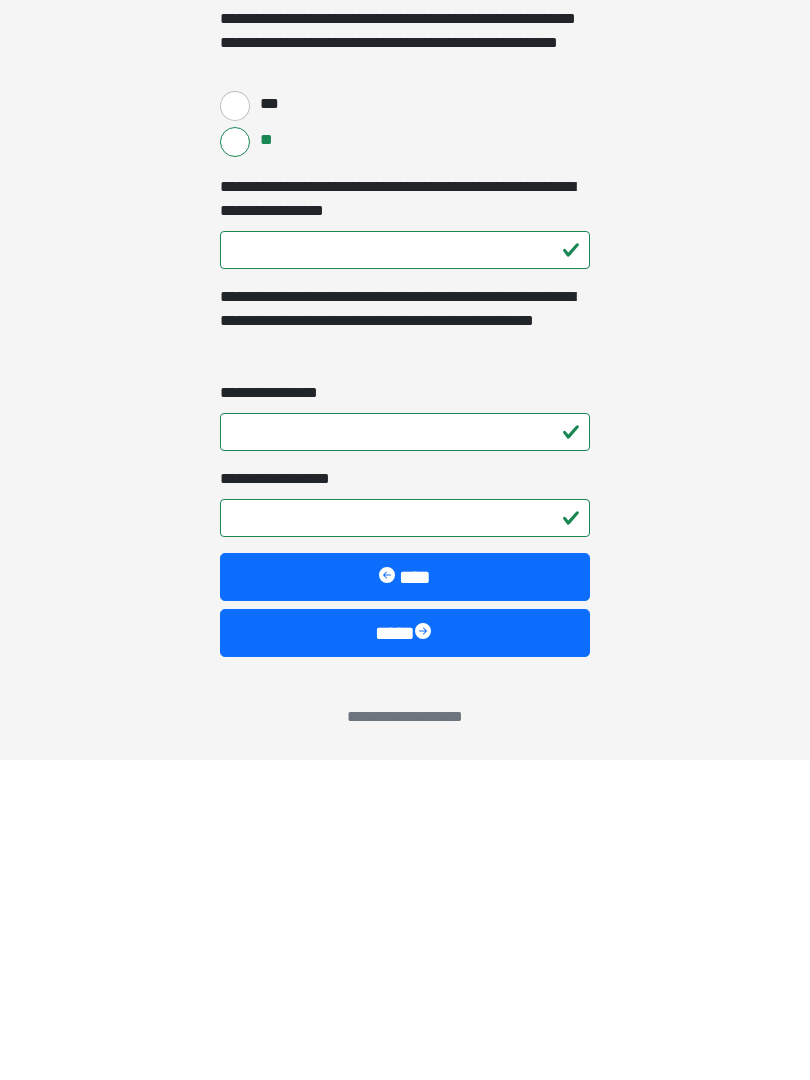click on "****" at bounding box center (405, 953) 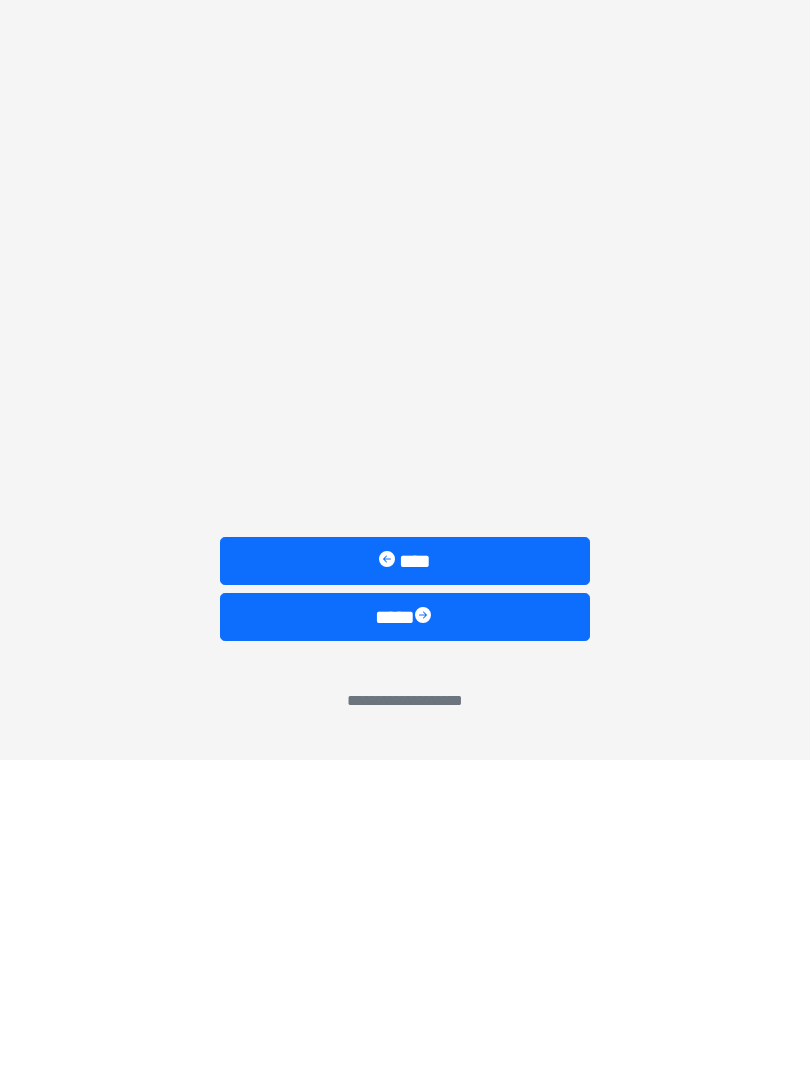 scroll, scrollTop: 0, scrollLeft: 0, axis: both 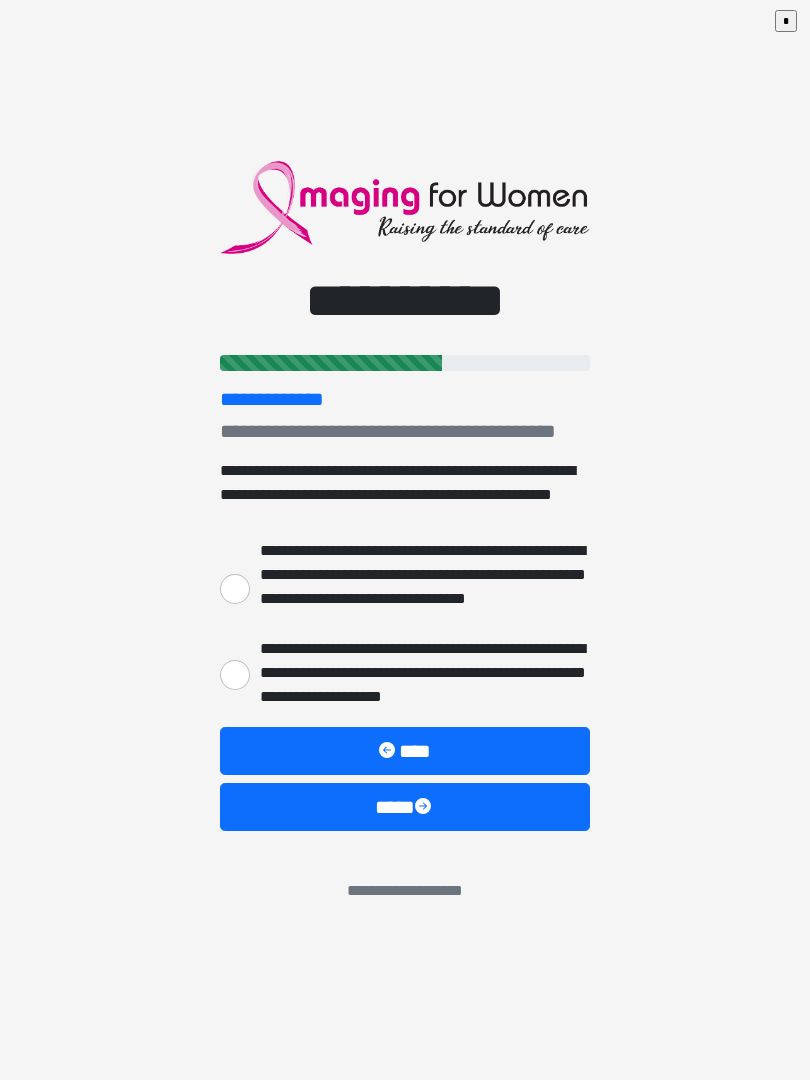 click on "**********" at bounding box center [235, 589] 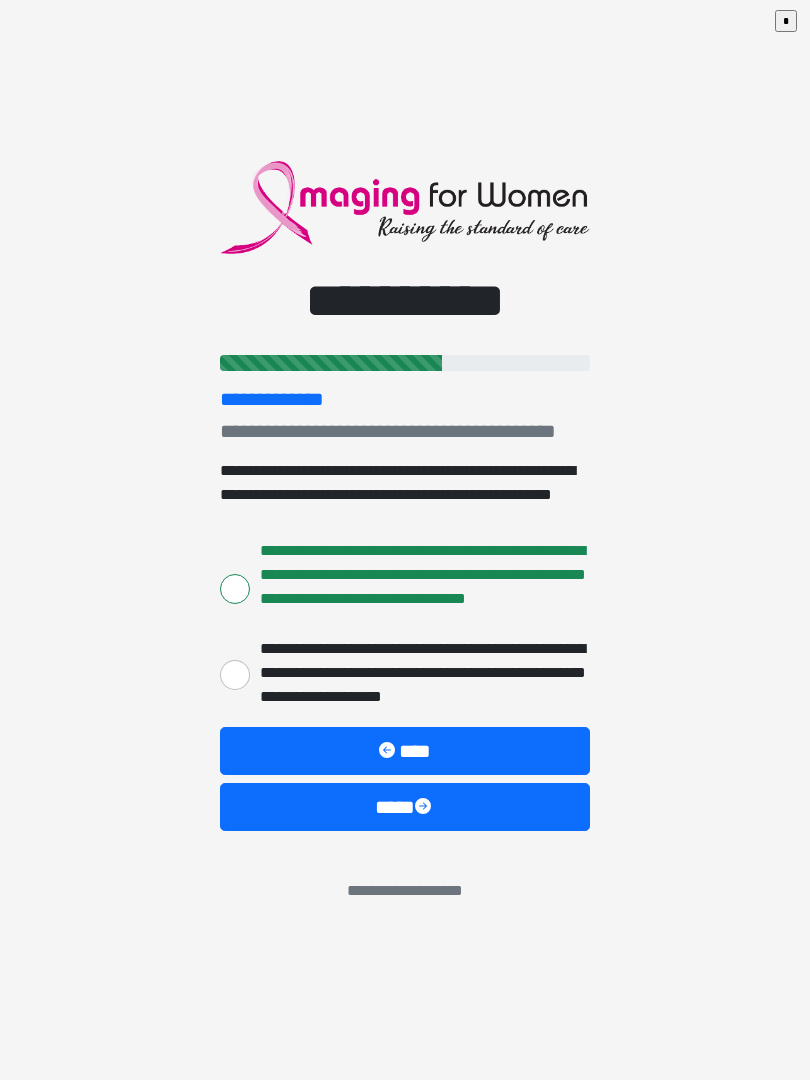 click on "**********" at bounding box center (235, 675) 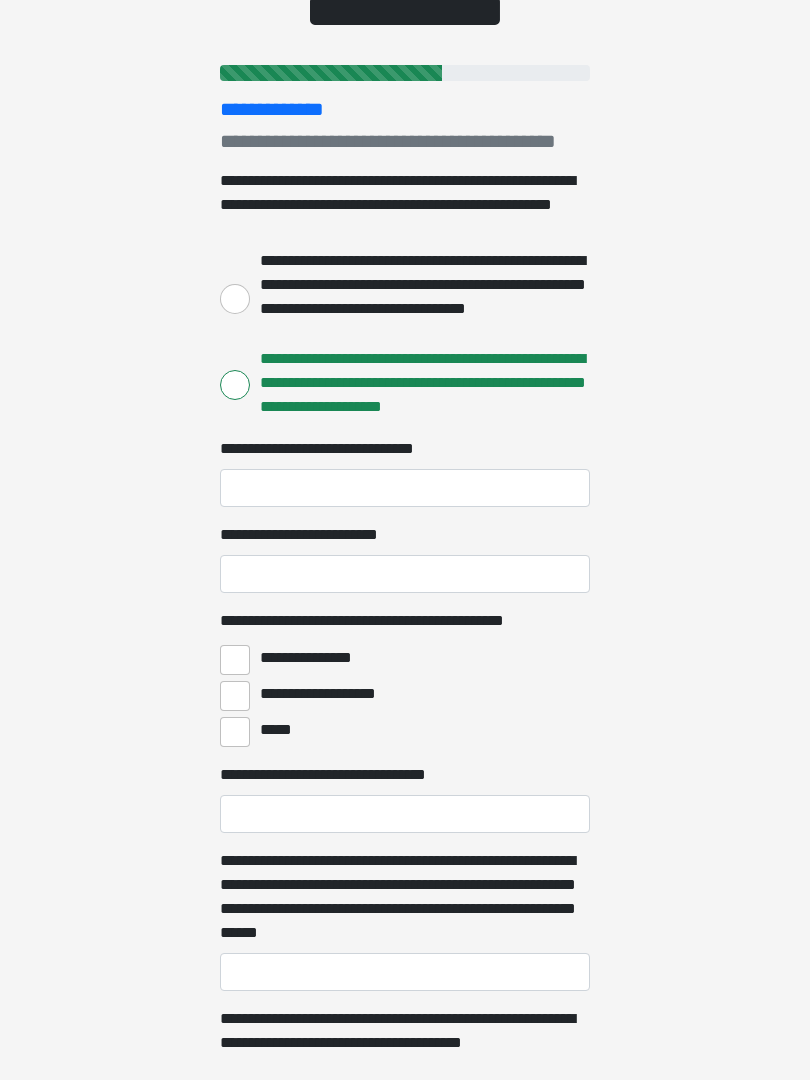 scroll, scrollTop: 187, scrollLeft: 0, axis: vertical 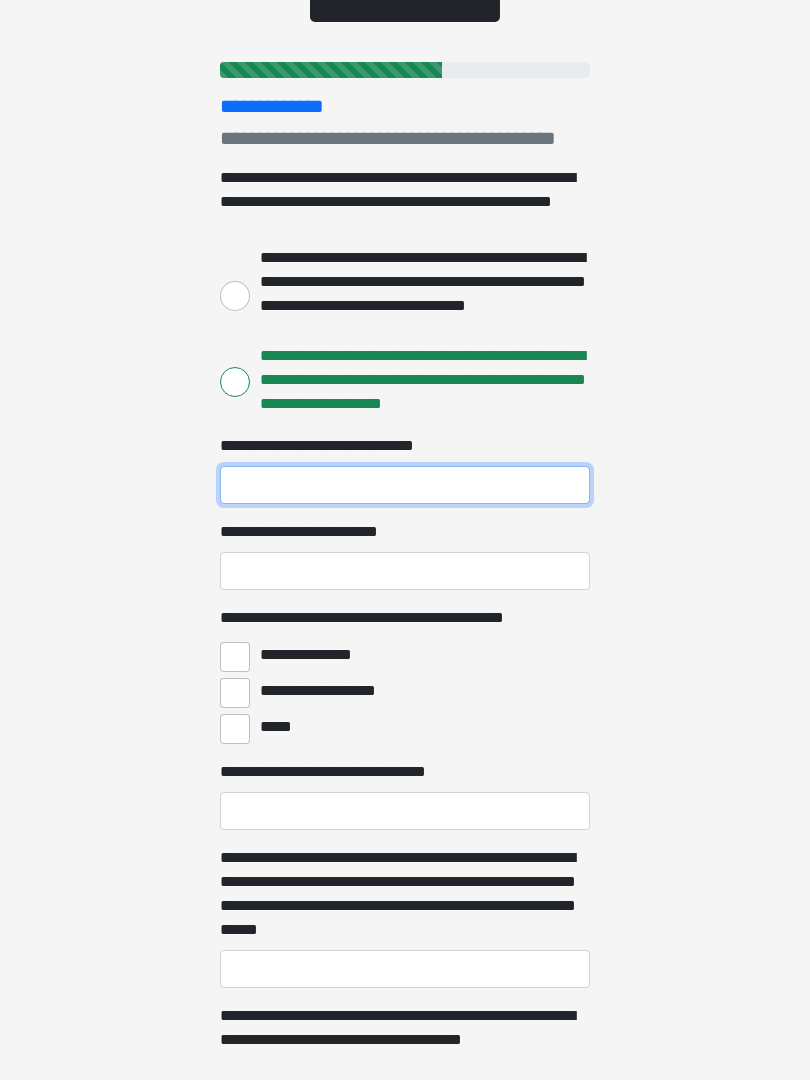 click on "**********" at bounding box center [405, 486] 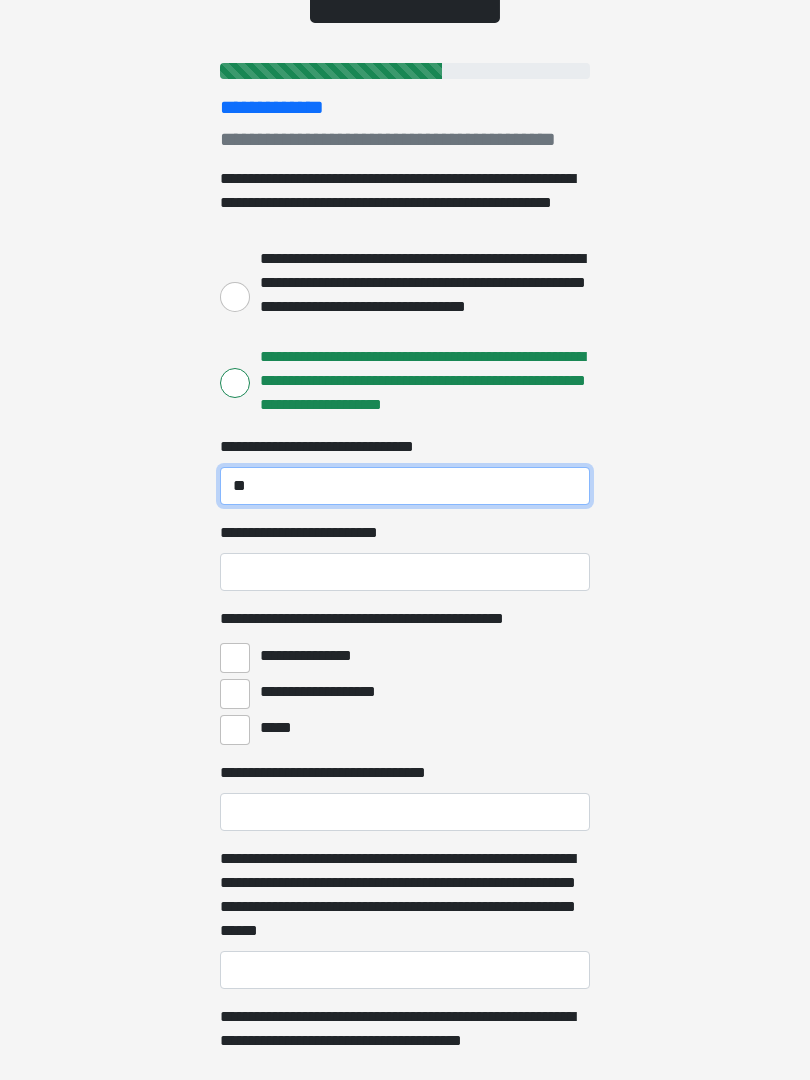 type on "*" 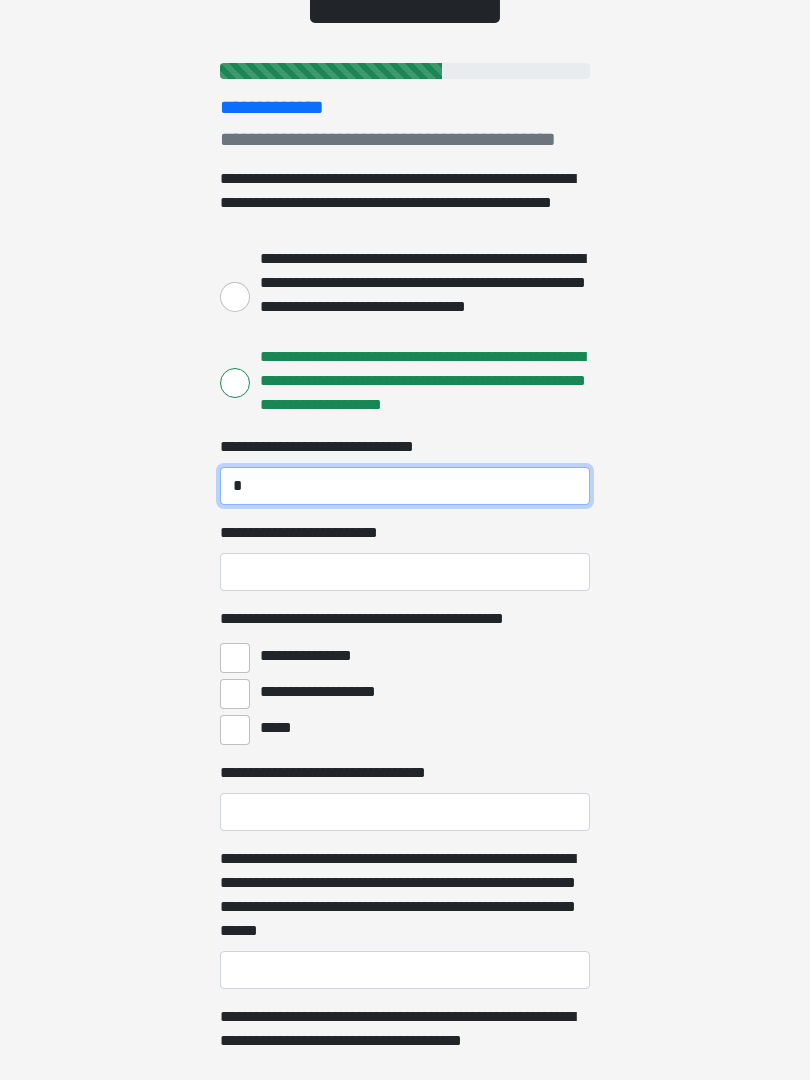 type 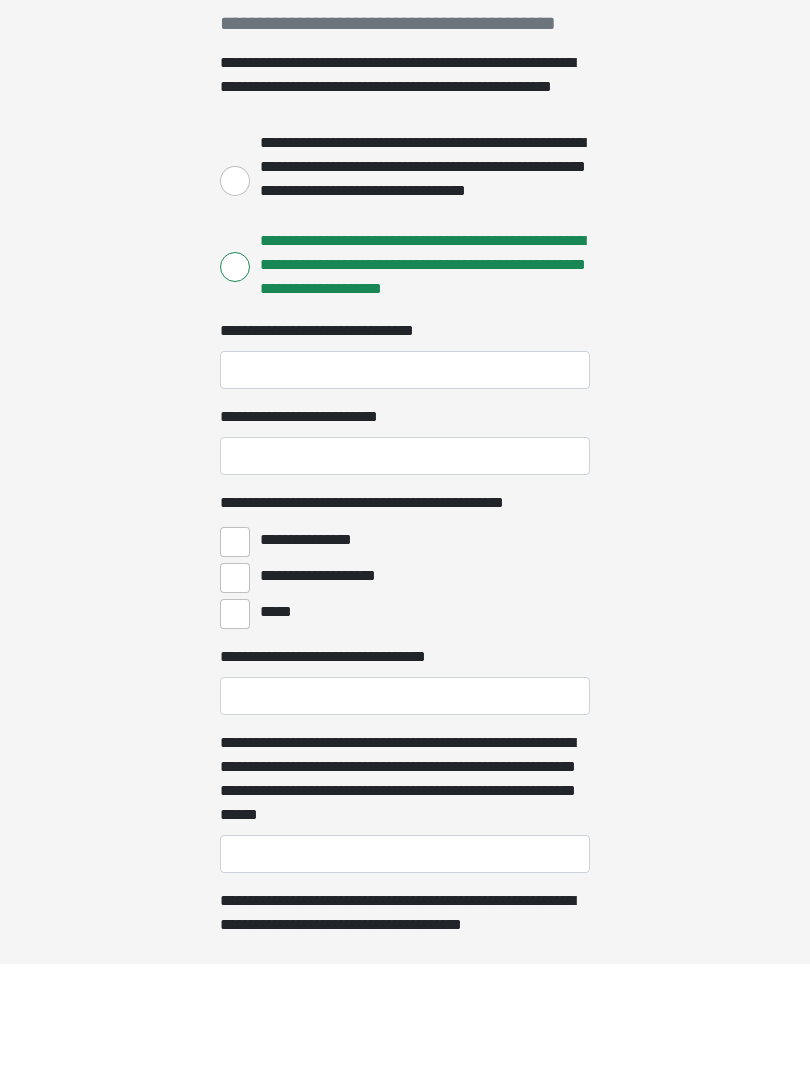 click on "**********" at bounding box center [405, 295] 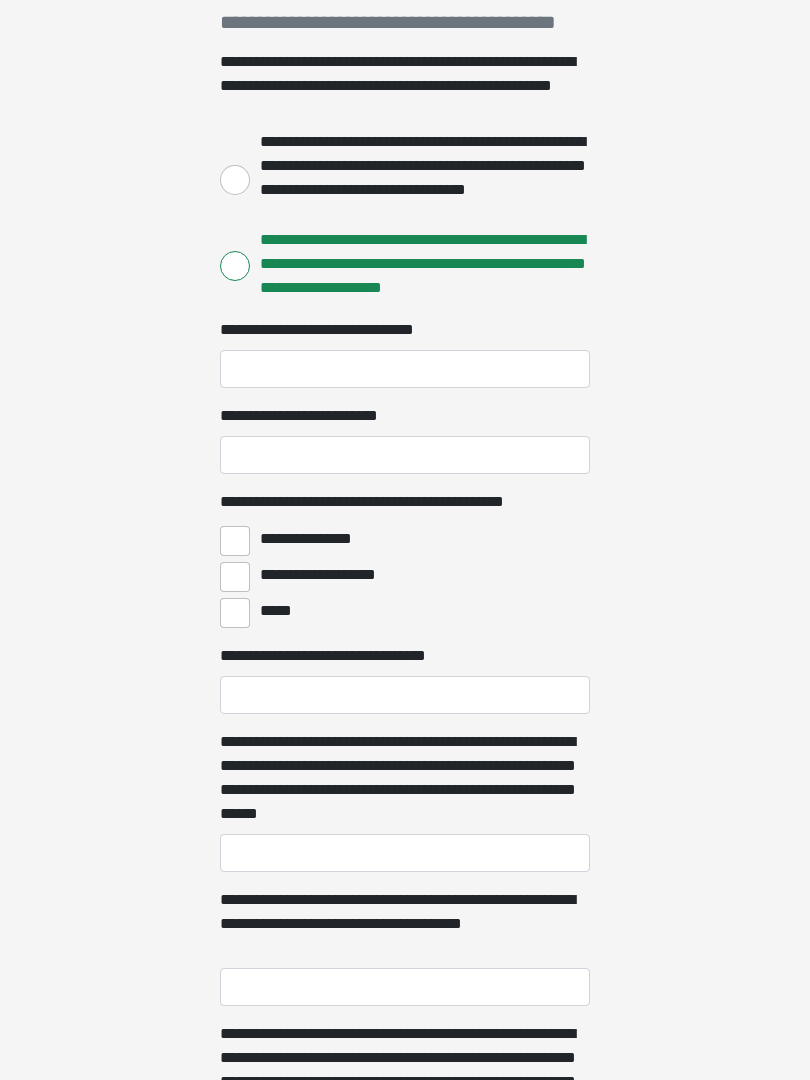 click on "**********" at bounding box center [235, 180] 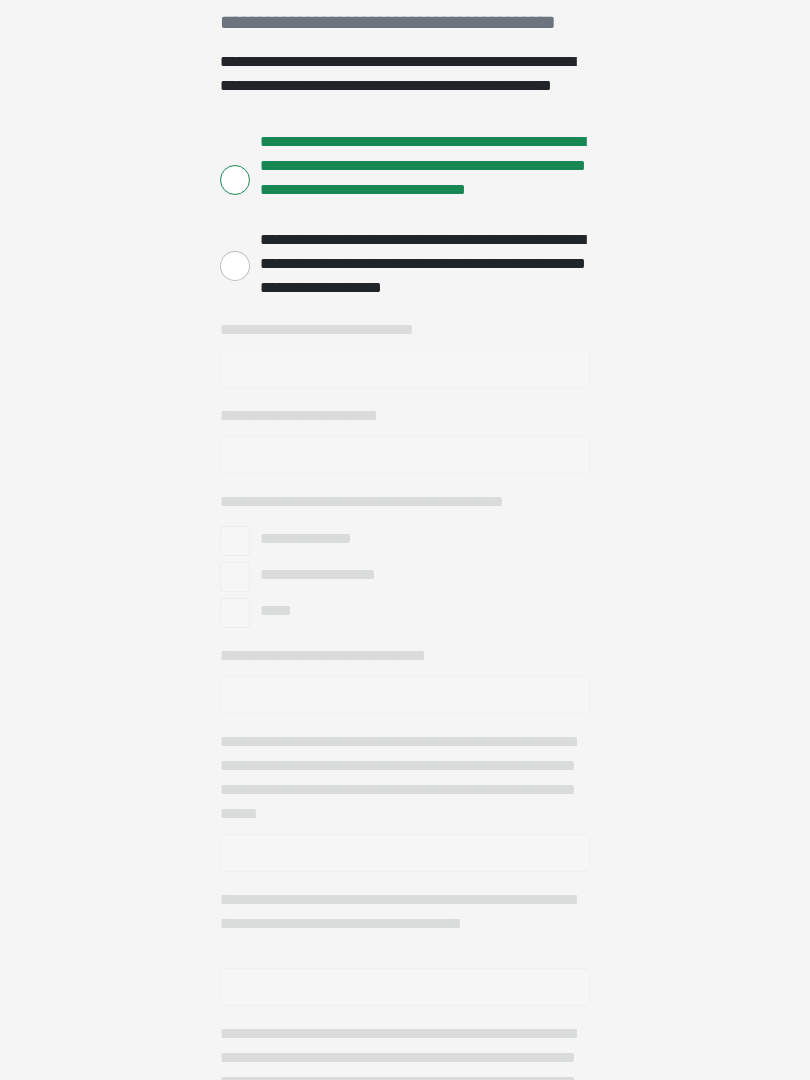scroll, scrollTop: 0, scrollLeft: 0, axis: both 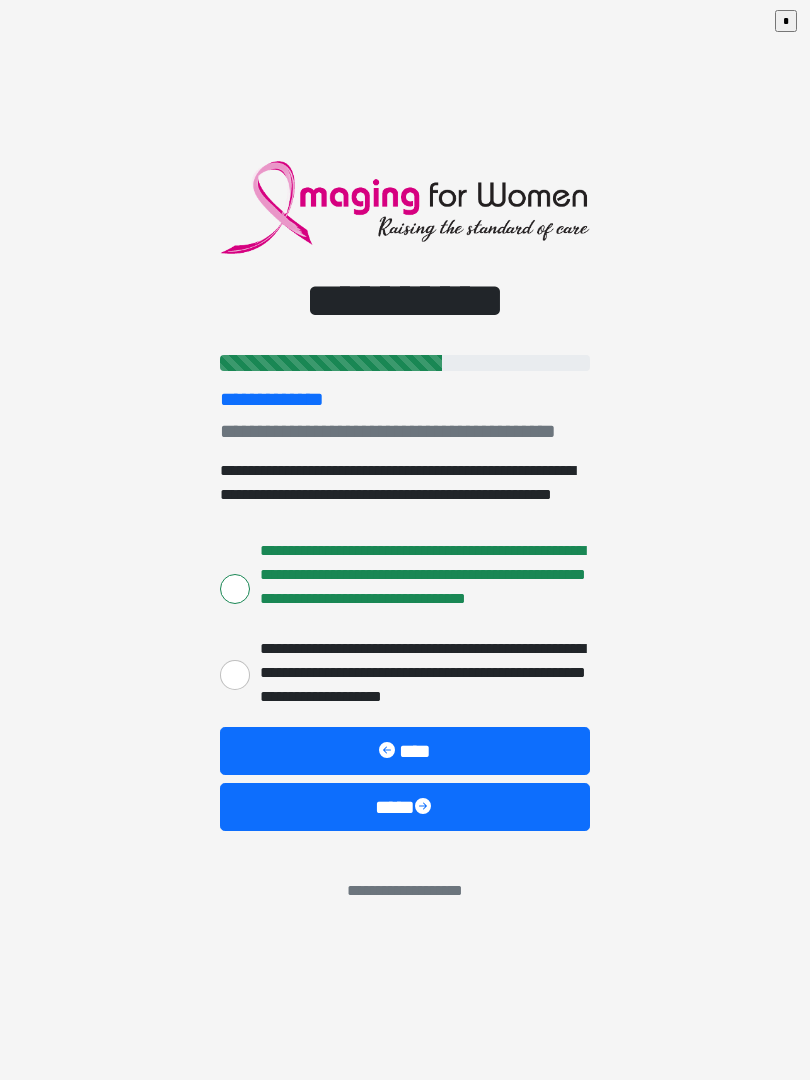 click on "****" at bounding box center (405, 807) 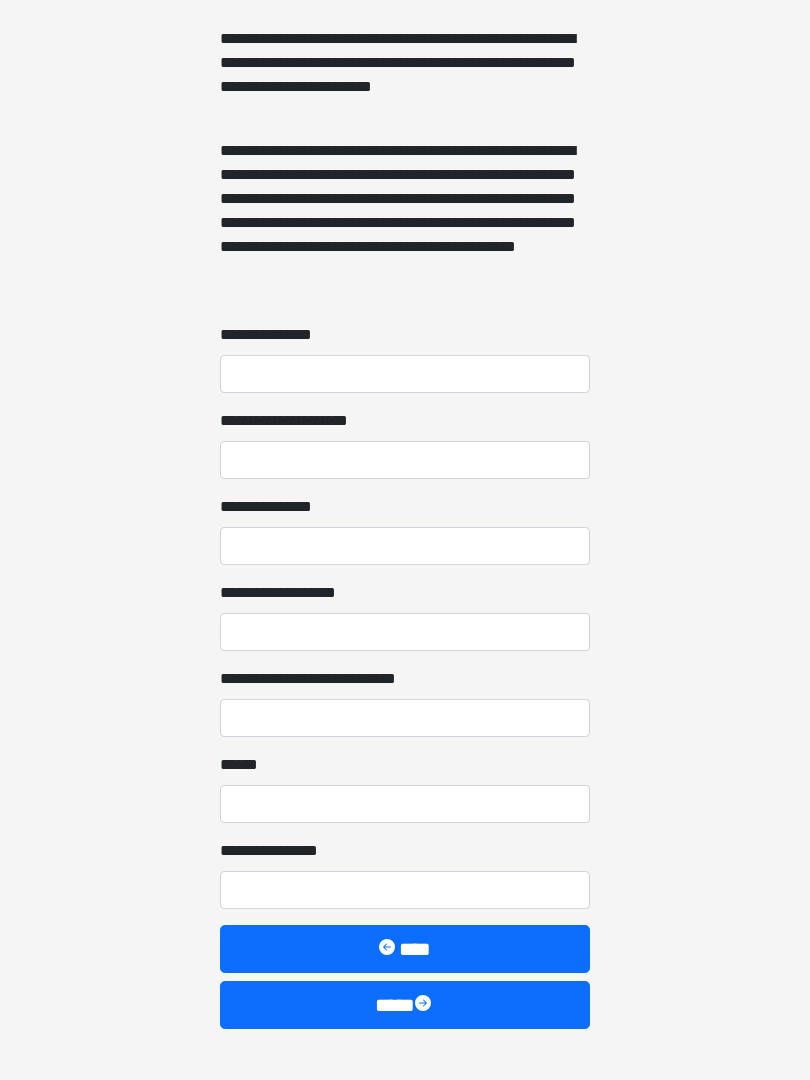 scroll, scrollTop: 1420, scrollLeft: 0, axis: vertical 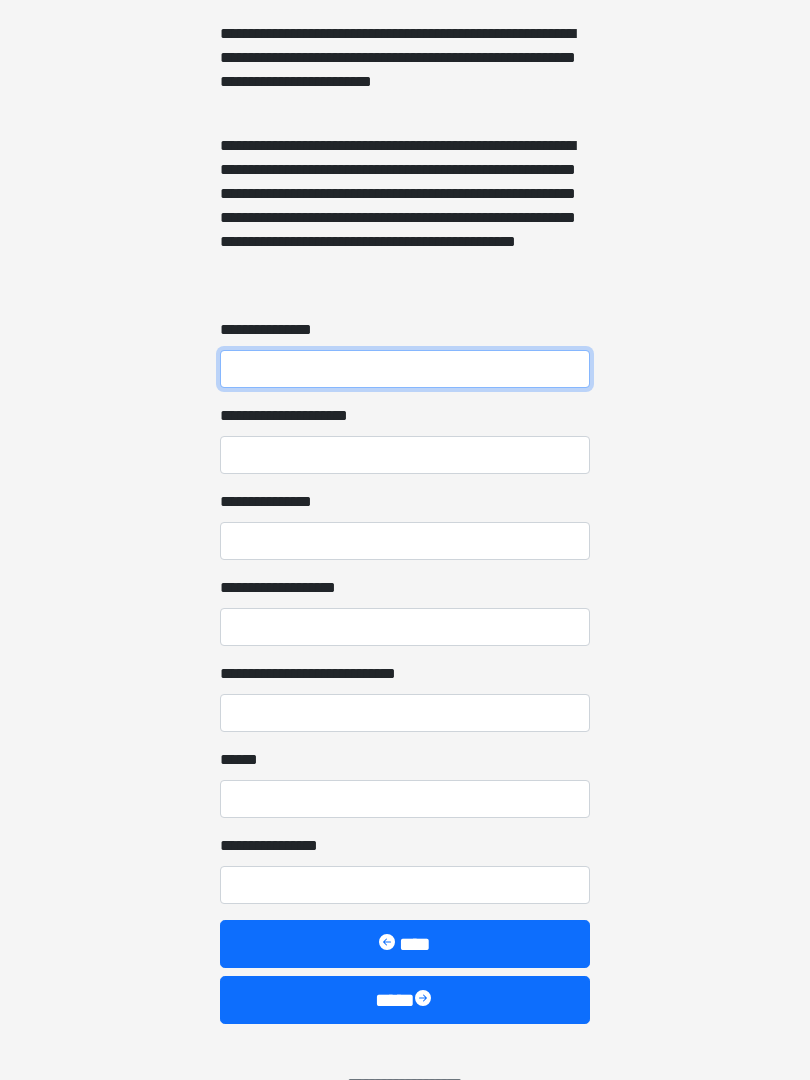 click on "**********" at bounding box center [405, 369] 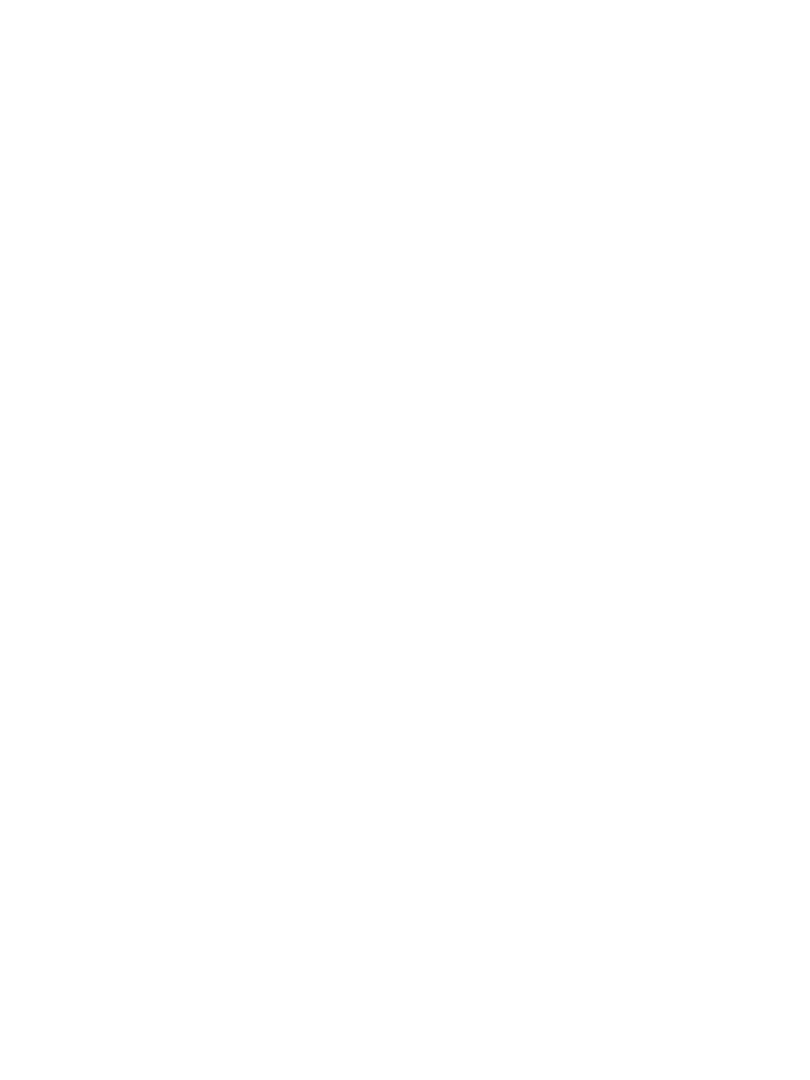 scroll, scrollTop: 1230, scrollLeft: 0, axis: vertical 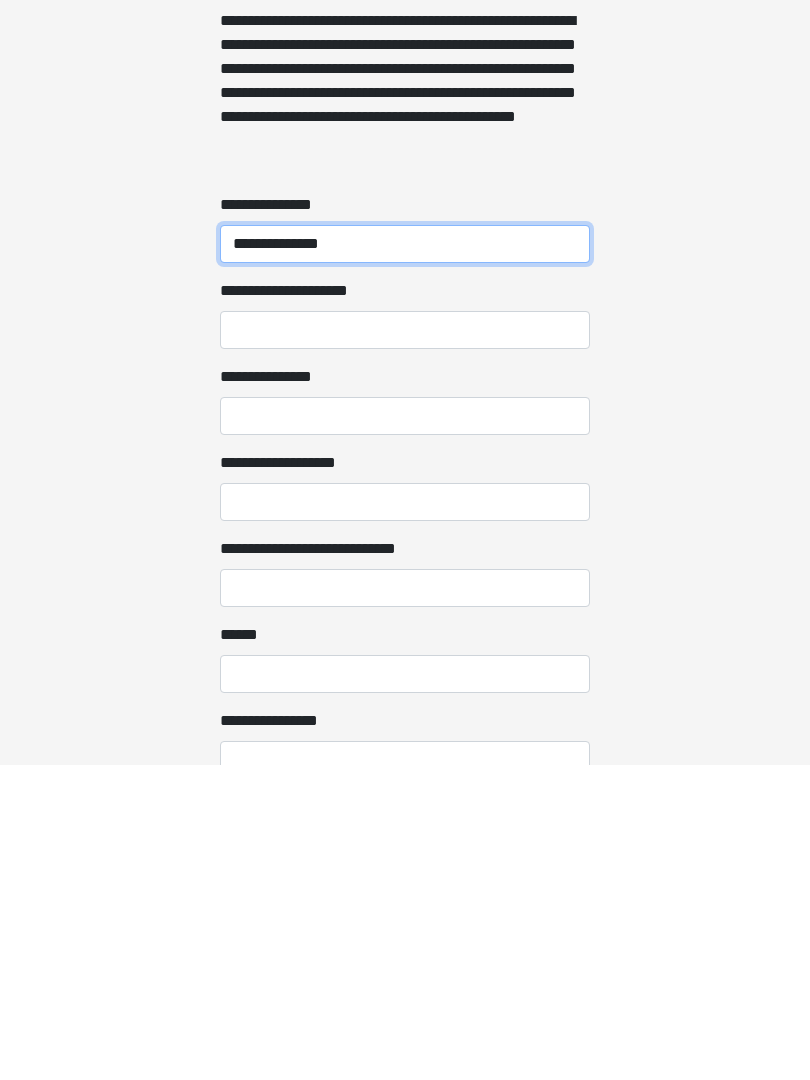 type on "**********" 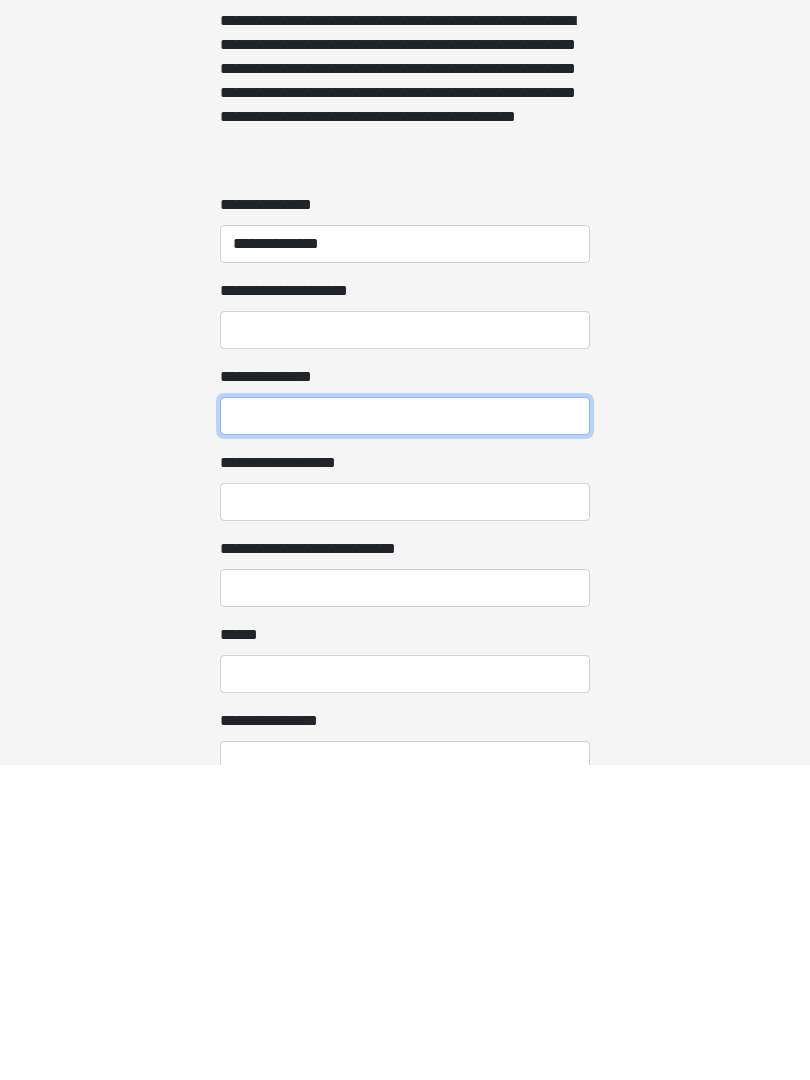 click on "**********" at bounding box center (405, 731) 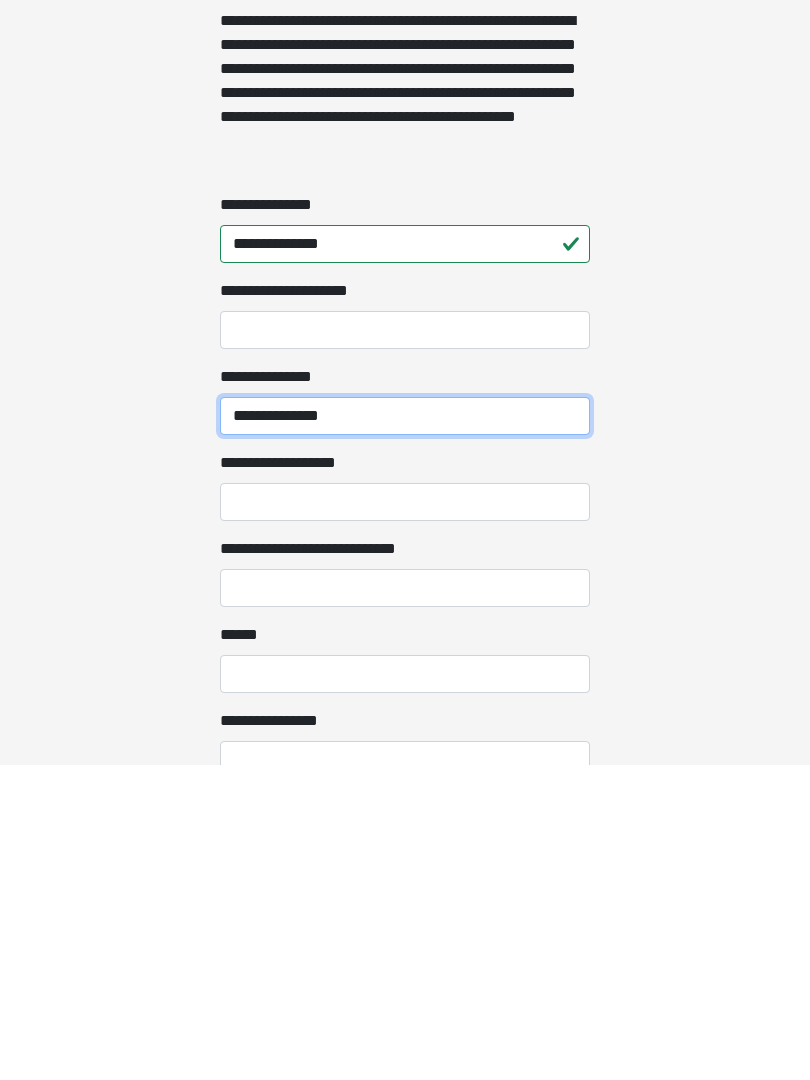 type on "**********" 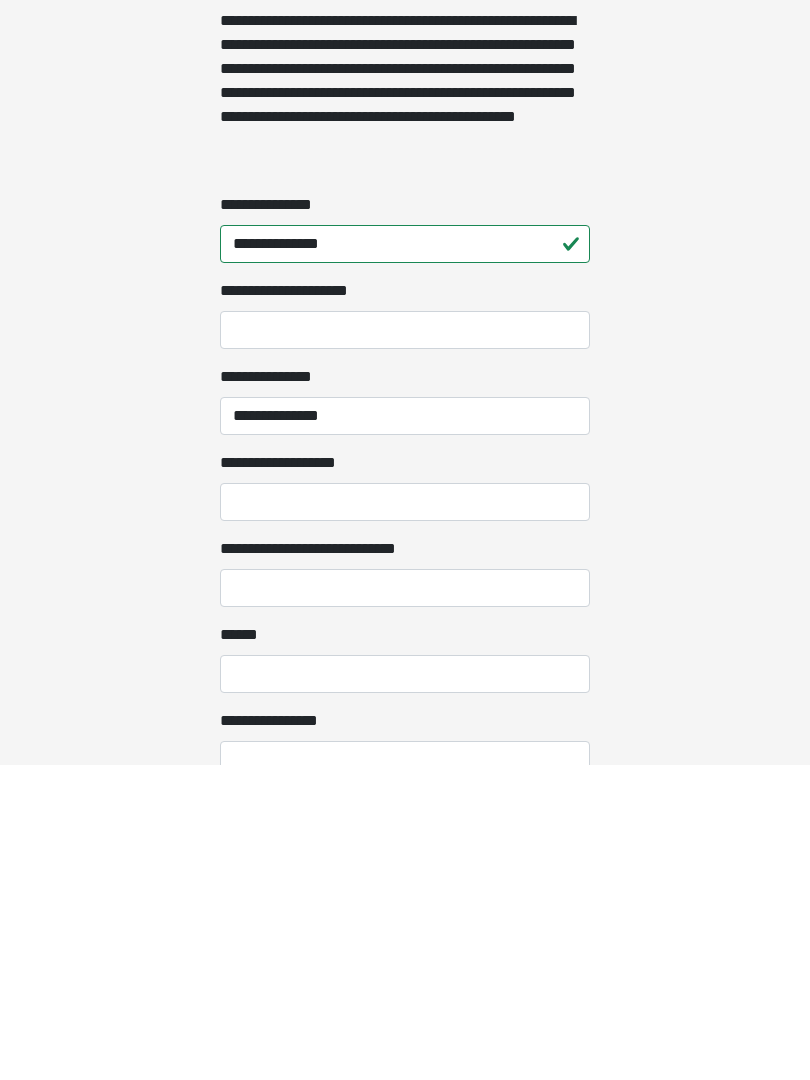 click on "**********" at bounding box center (405, 817) 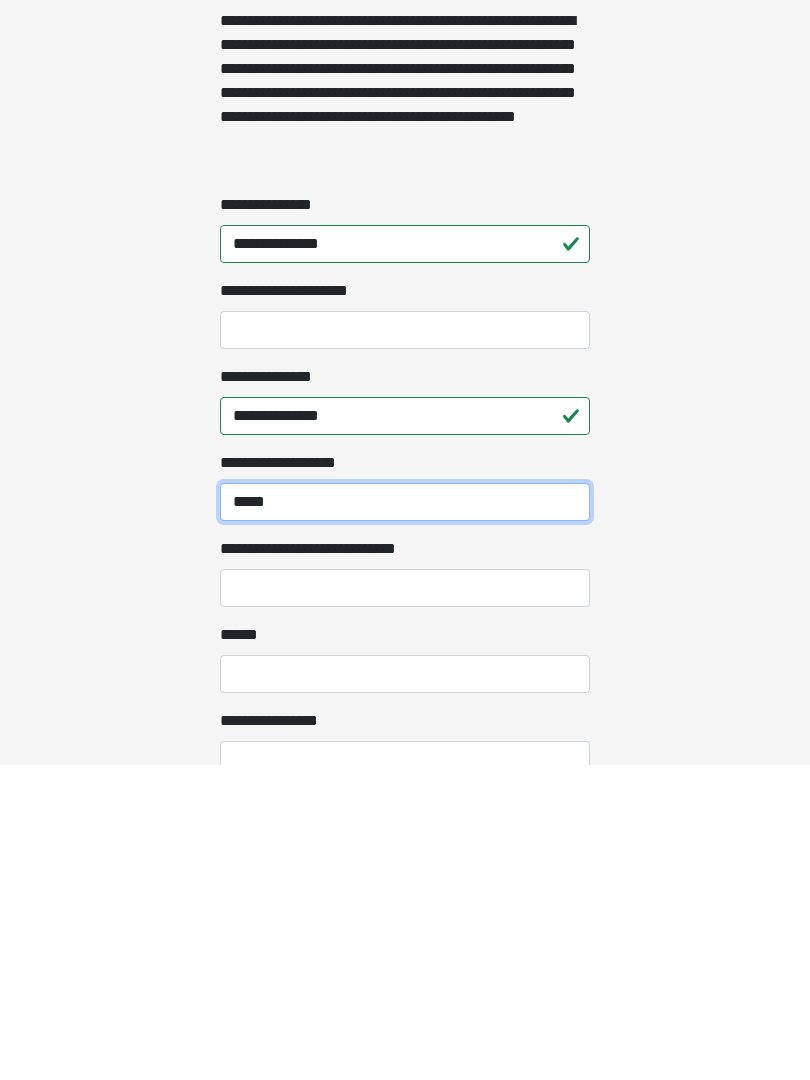 type on "*****" 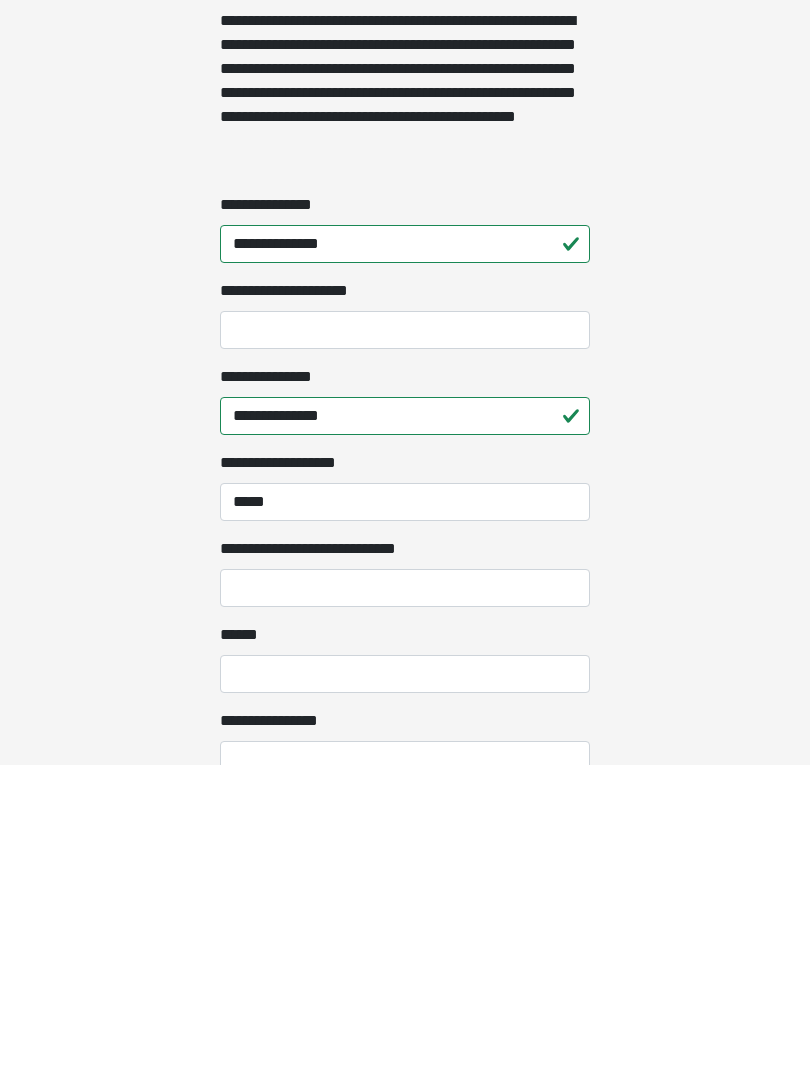 click on "**********" at bounding box center (405, 903) 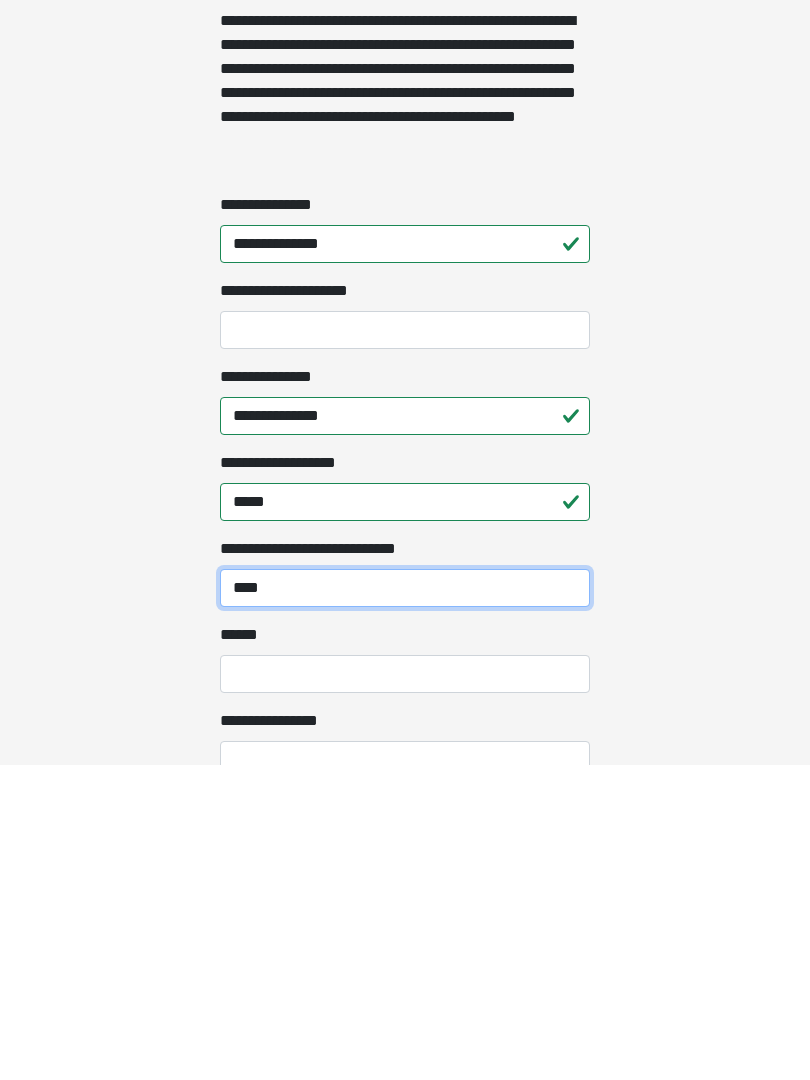 type on "****" 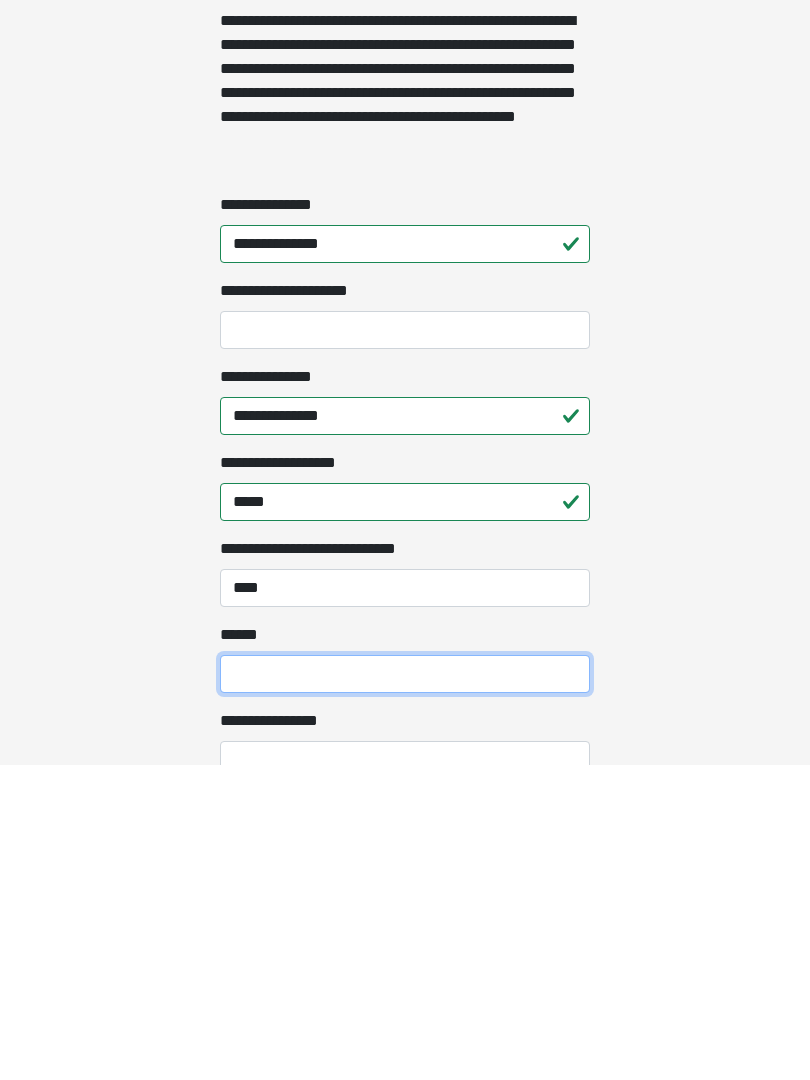 click on "**** *" at bounding box center [405, 989] 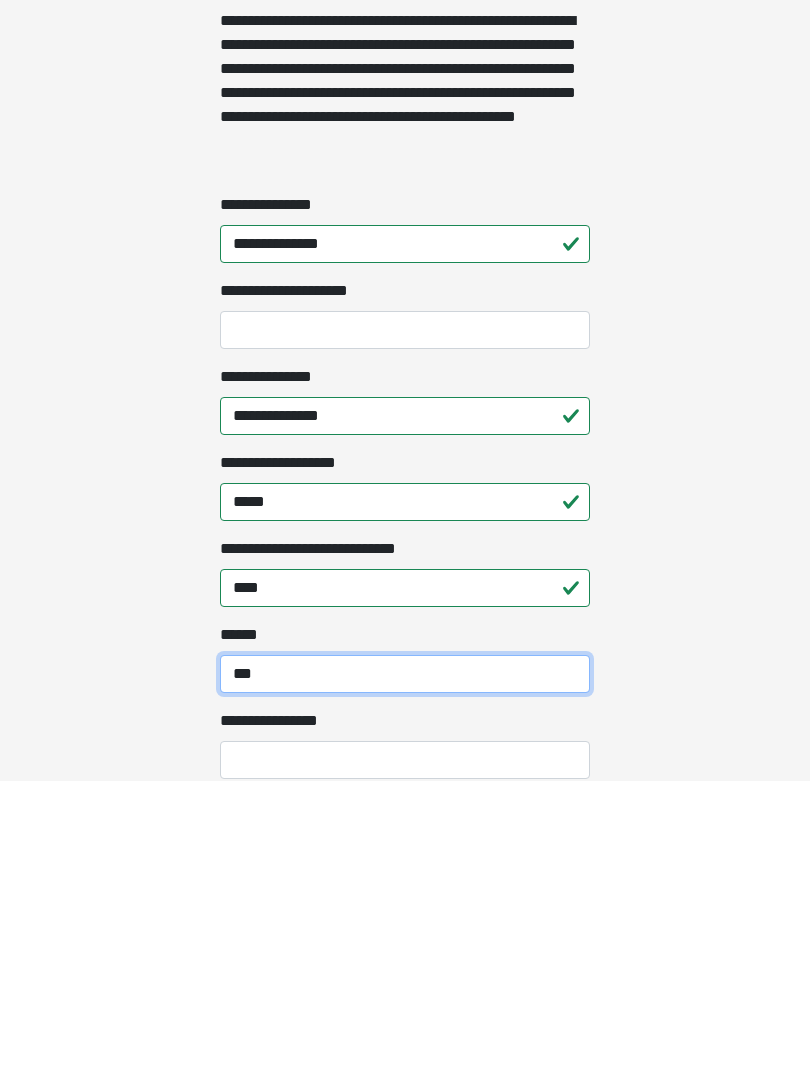 scroll, scrollTop: 1467, scrollLeft: 0, axis: vertical 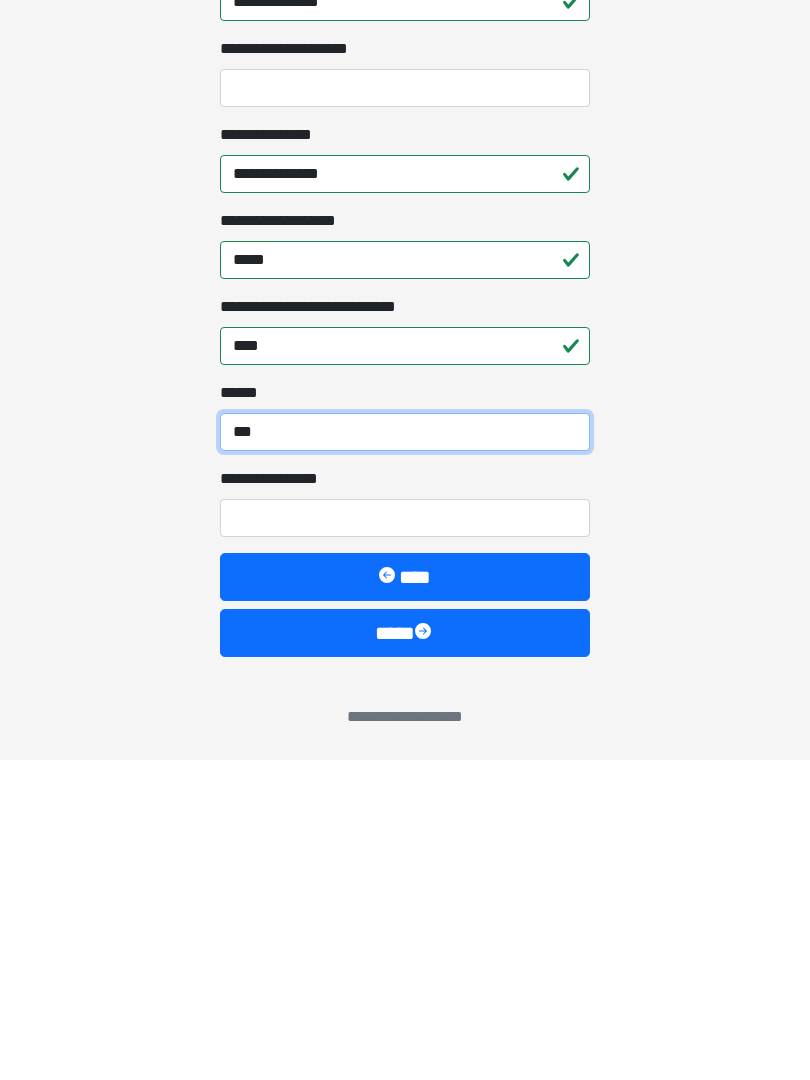 type on "***" 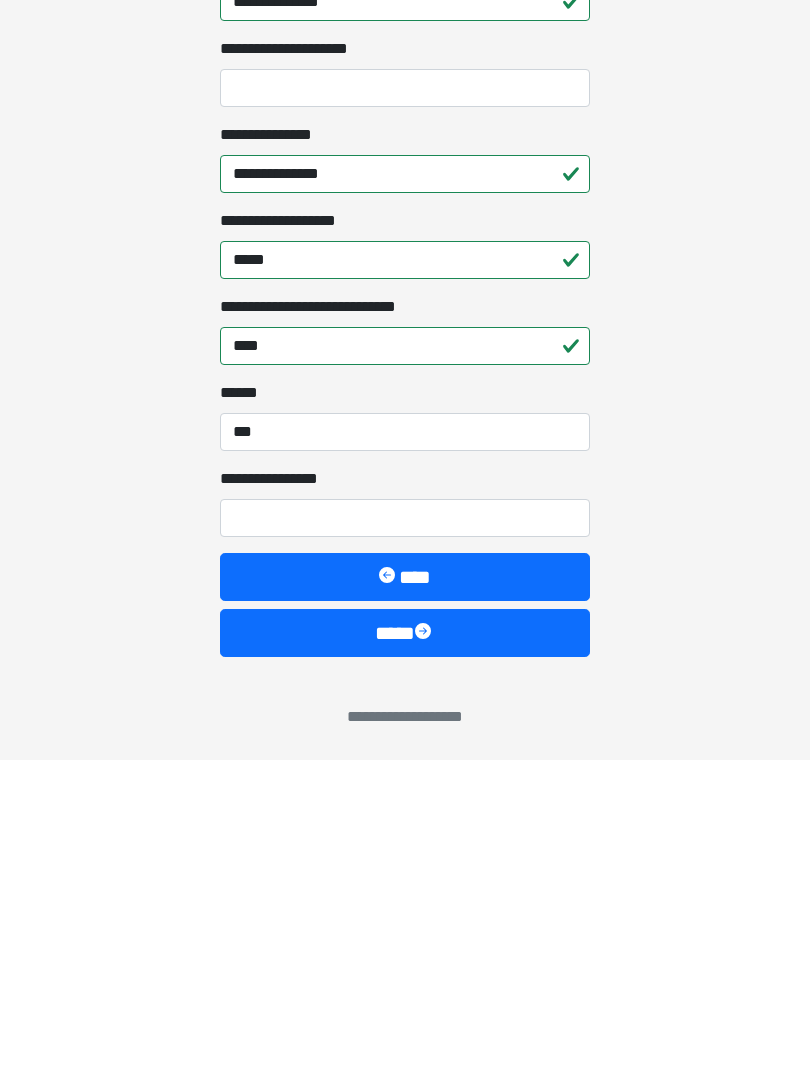 click on "**********" at bounding box center [405, 838] 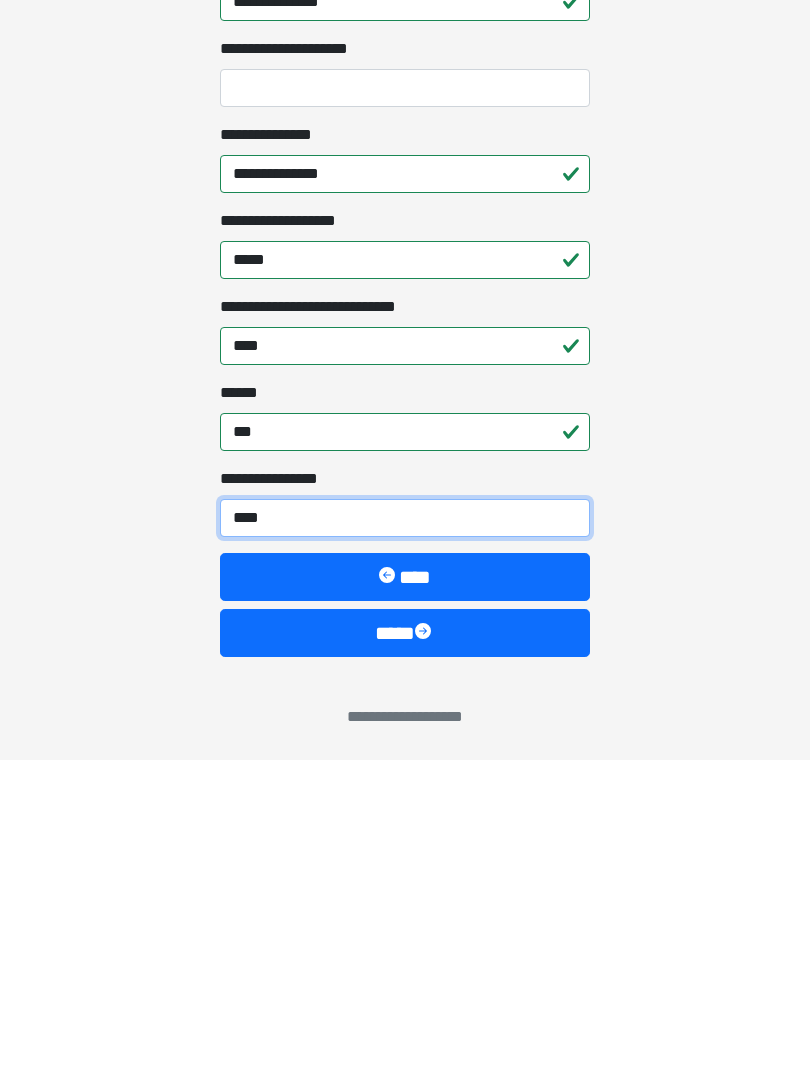 type on "*****" 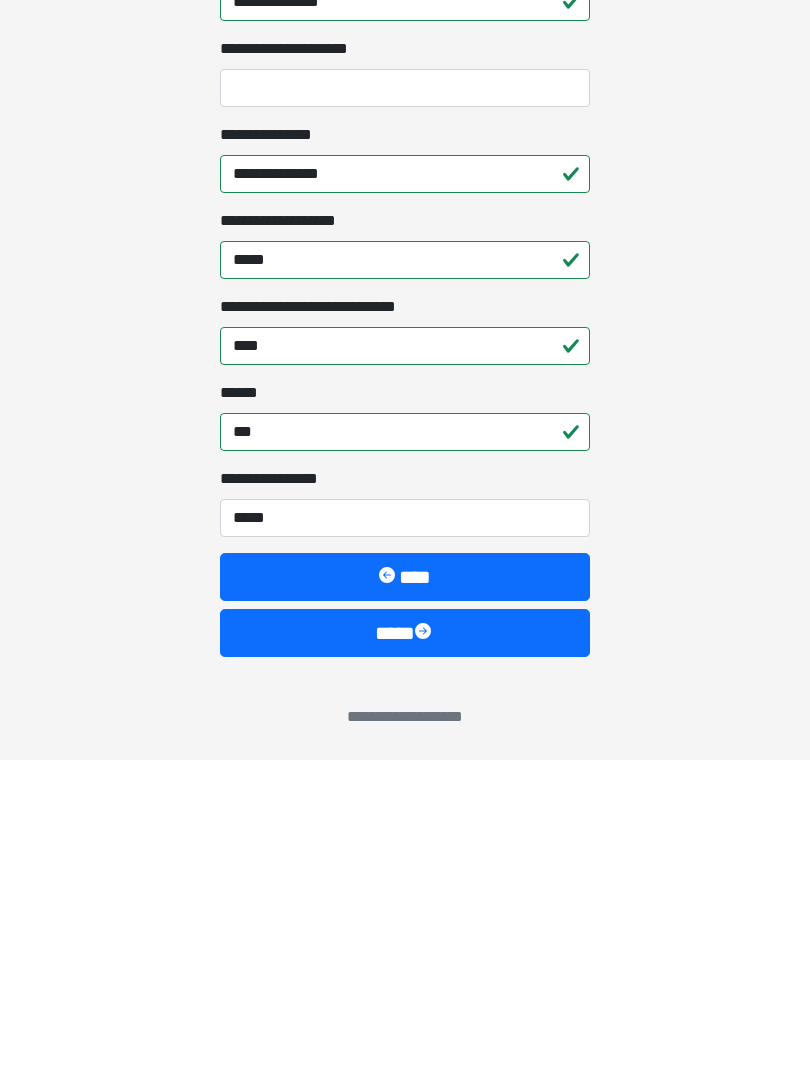 click on "****" at bounding box center (405, 953) 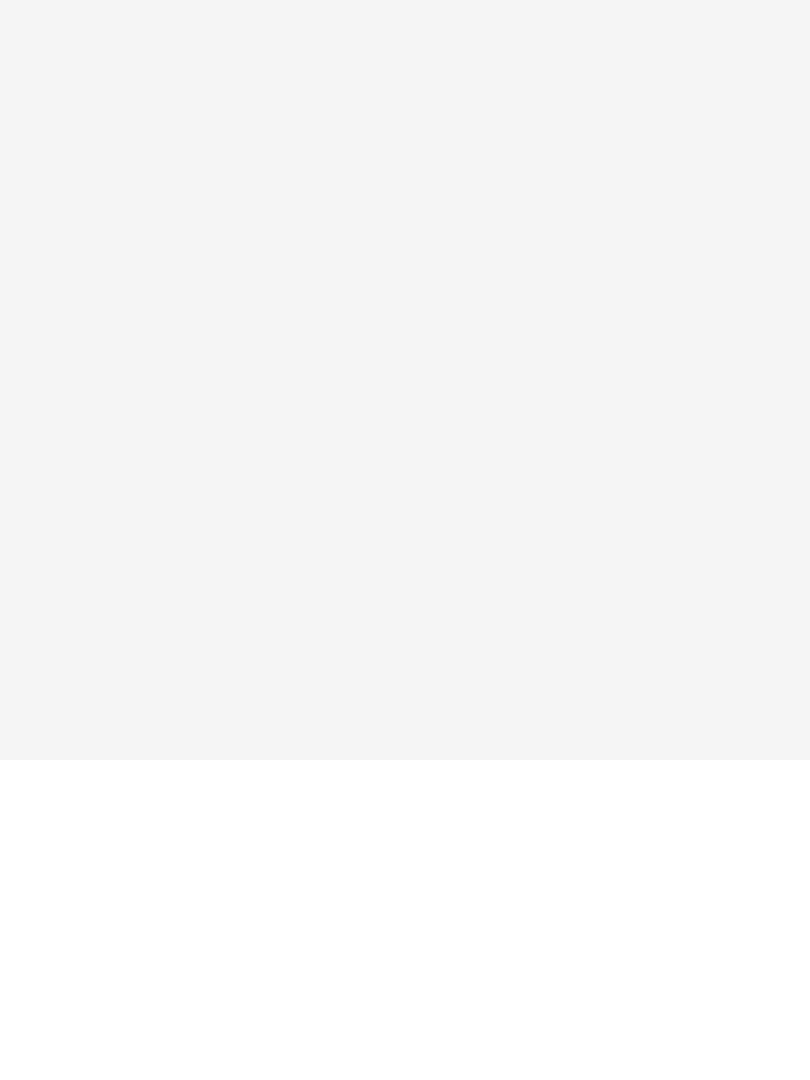 scroll, scrollTop: 0, scrollLeft: 0, axis: both 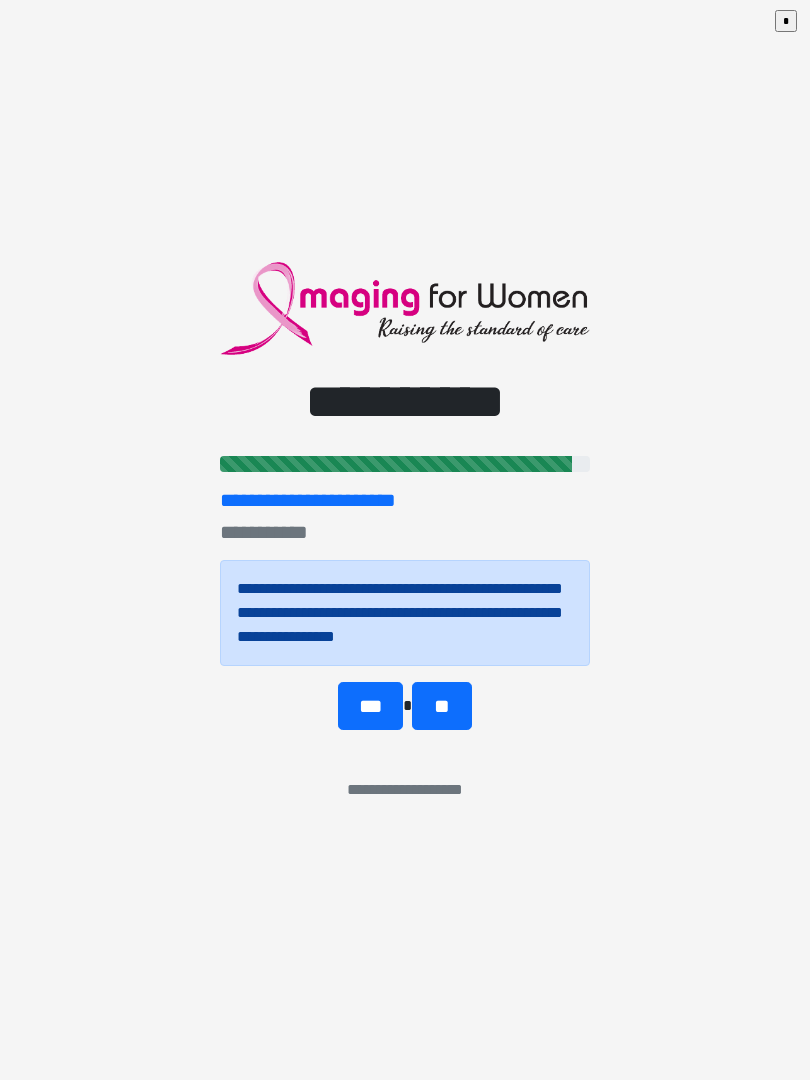 click on "**" at bounding box center (441, 706) 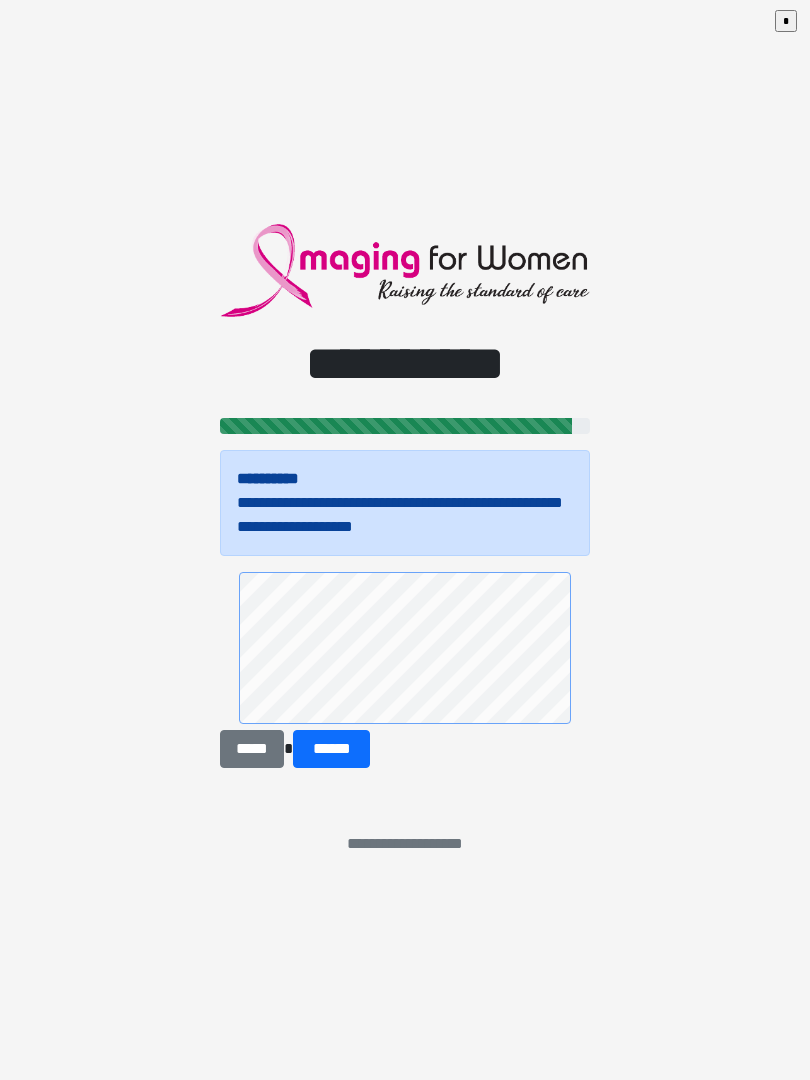 click on "******" at bounding box center [331, 749] 